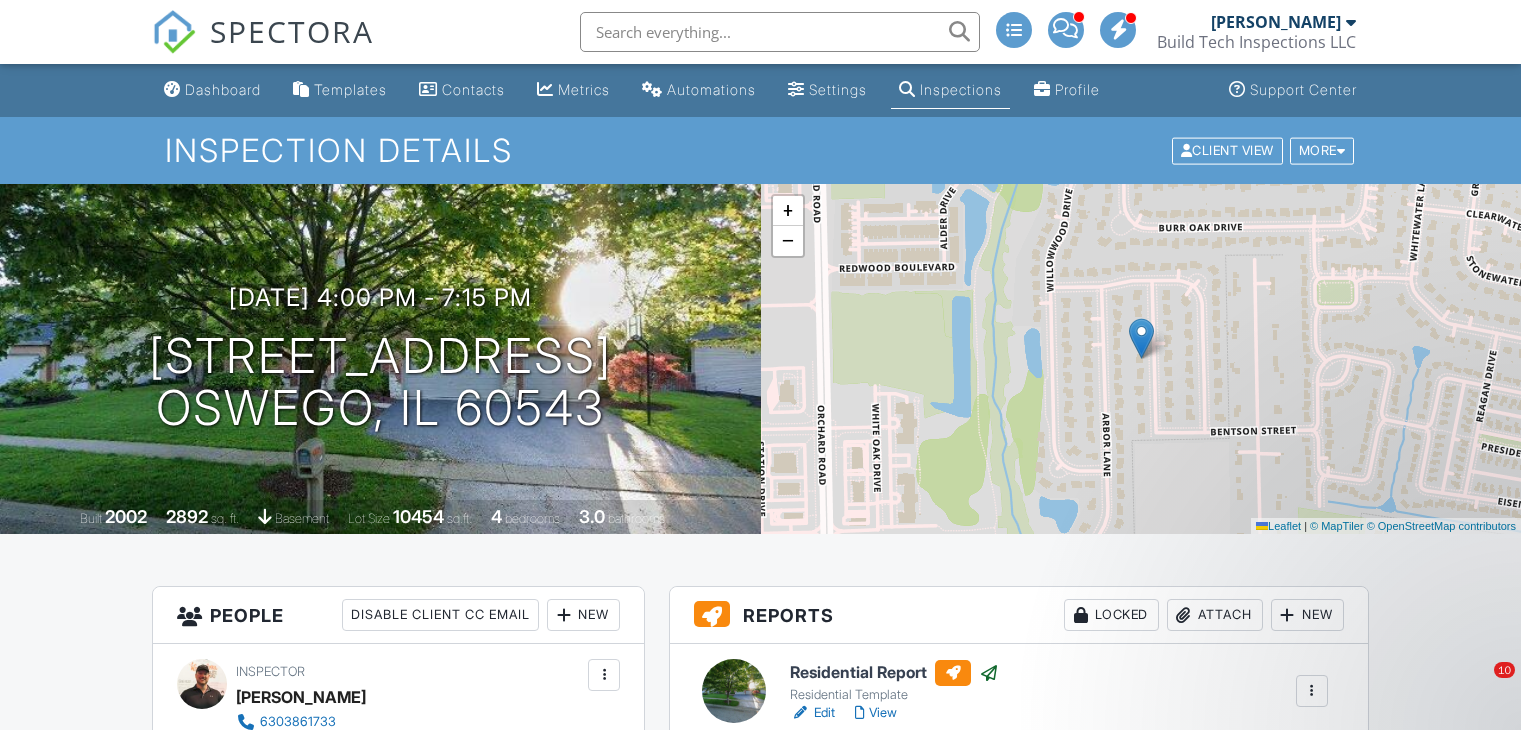 scroll, scrollTop: 0, scrollLeft: 0, axis: both 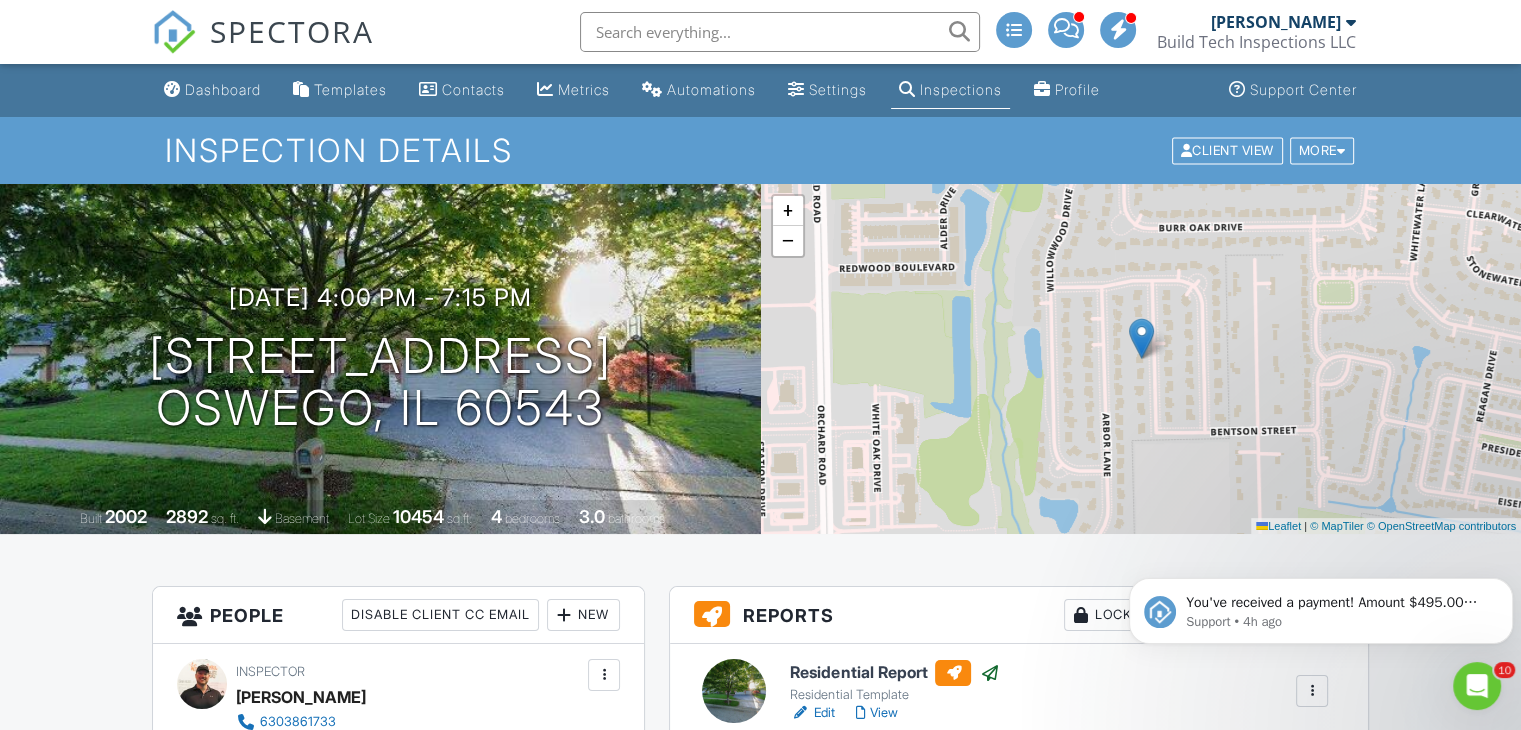 click on "SPECTORA" at bounding box center (263, 48) 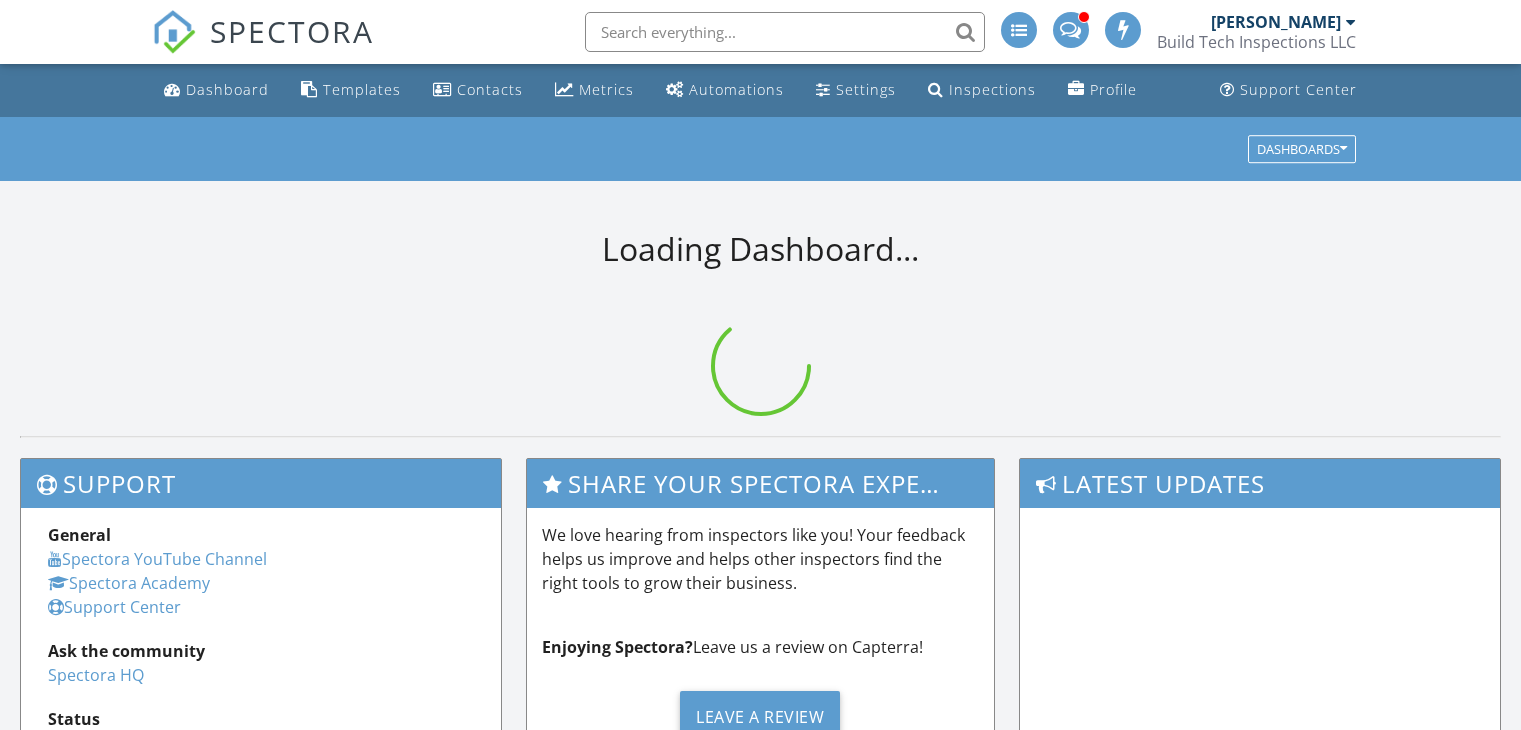 scroll, scrollTop: 0, scrollLeft: 0, axis: both 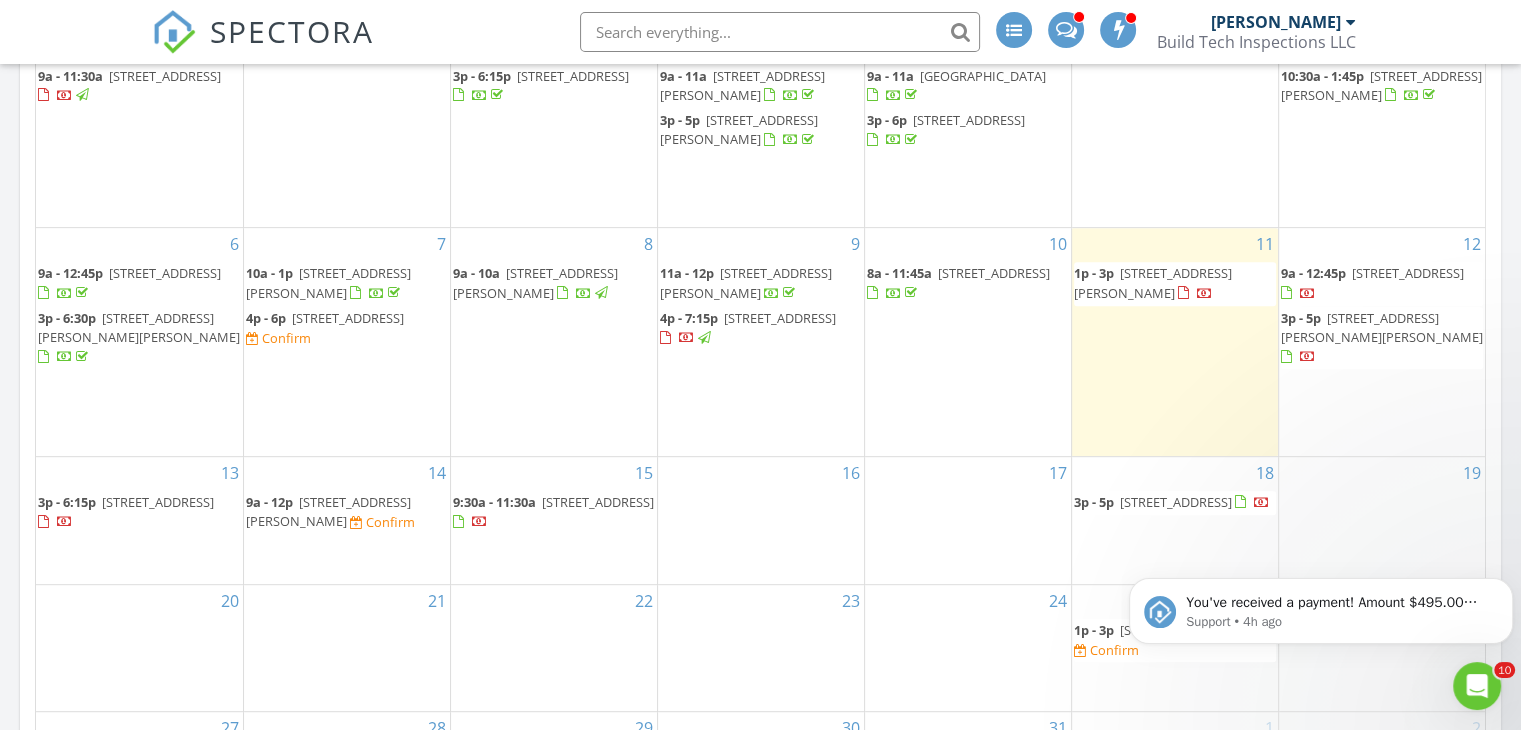 click on "14
9a - 12p
543 Norman Rd, Bolingbrook 60440
Confirm" at bounding box center (347, 520) 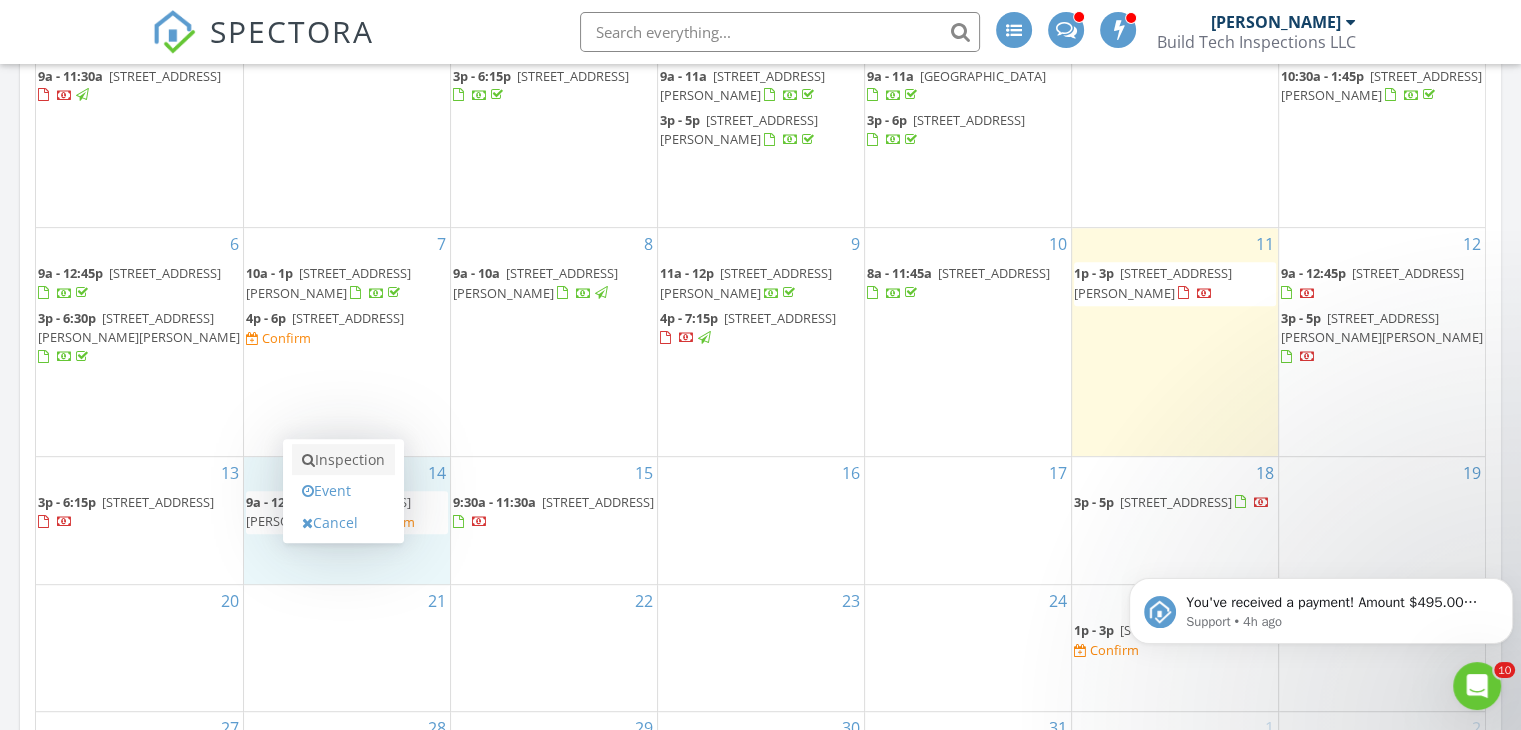 click on "Inspection" at bounding box center [343, 460] 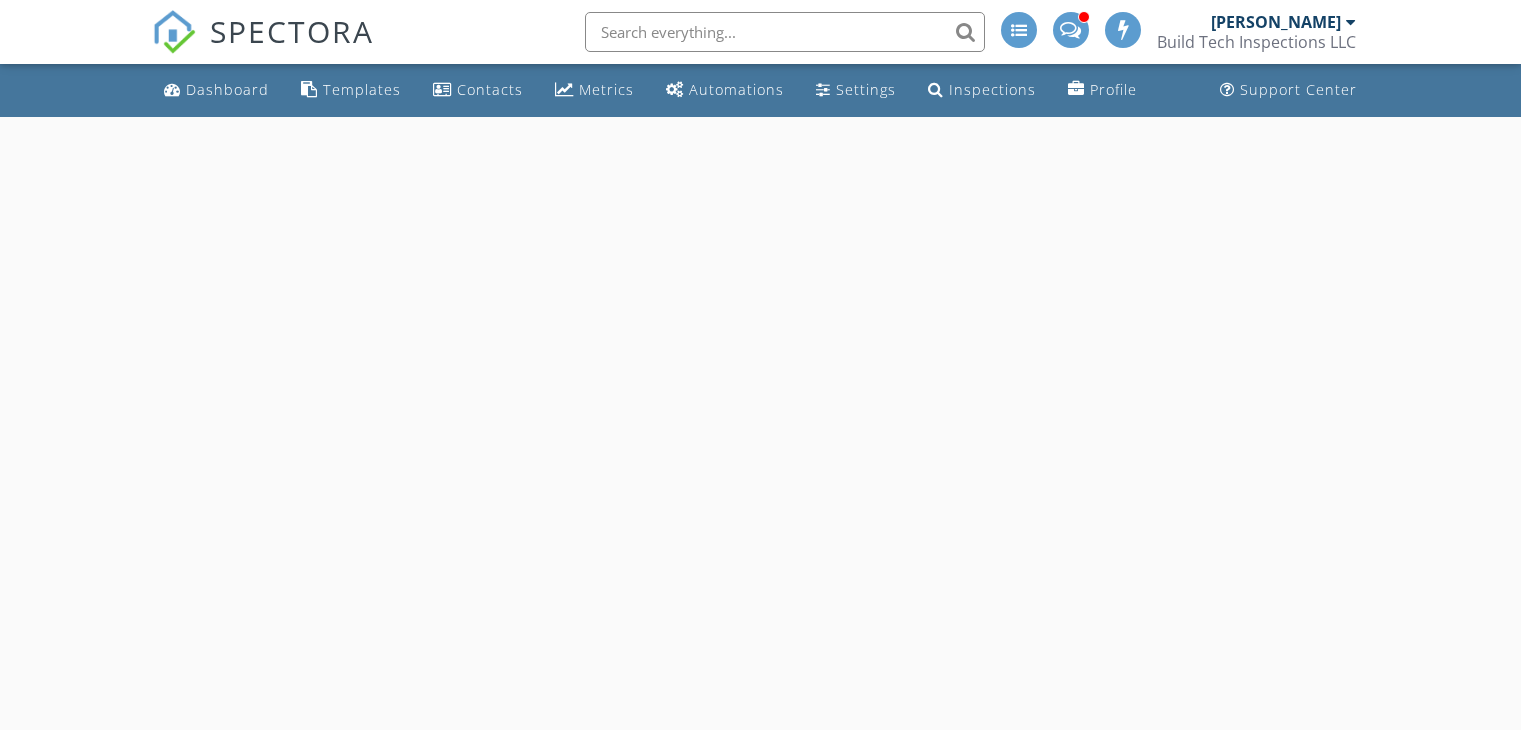 scroll, scrollTop: 0, scrollLeft: 0, axis: both 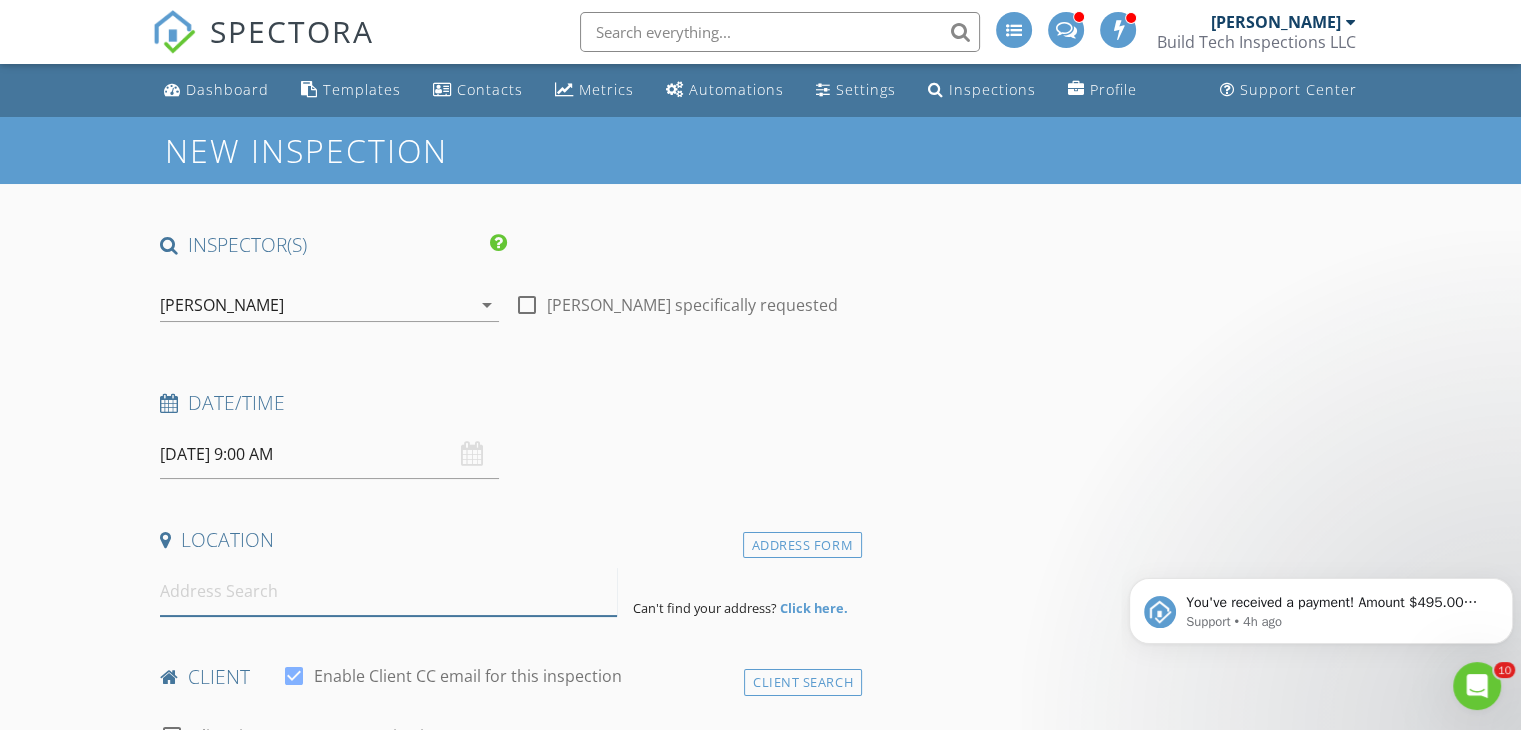 click at bounding box center [388, 591] 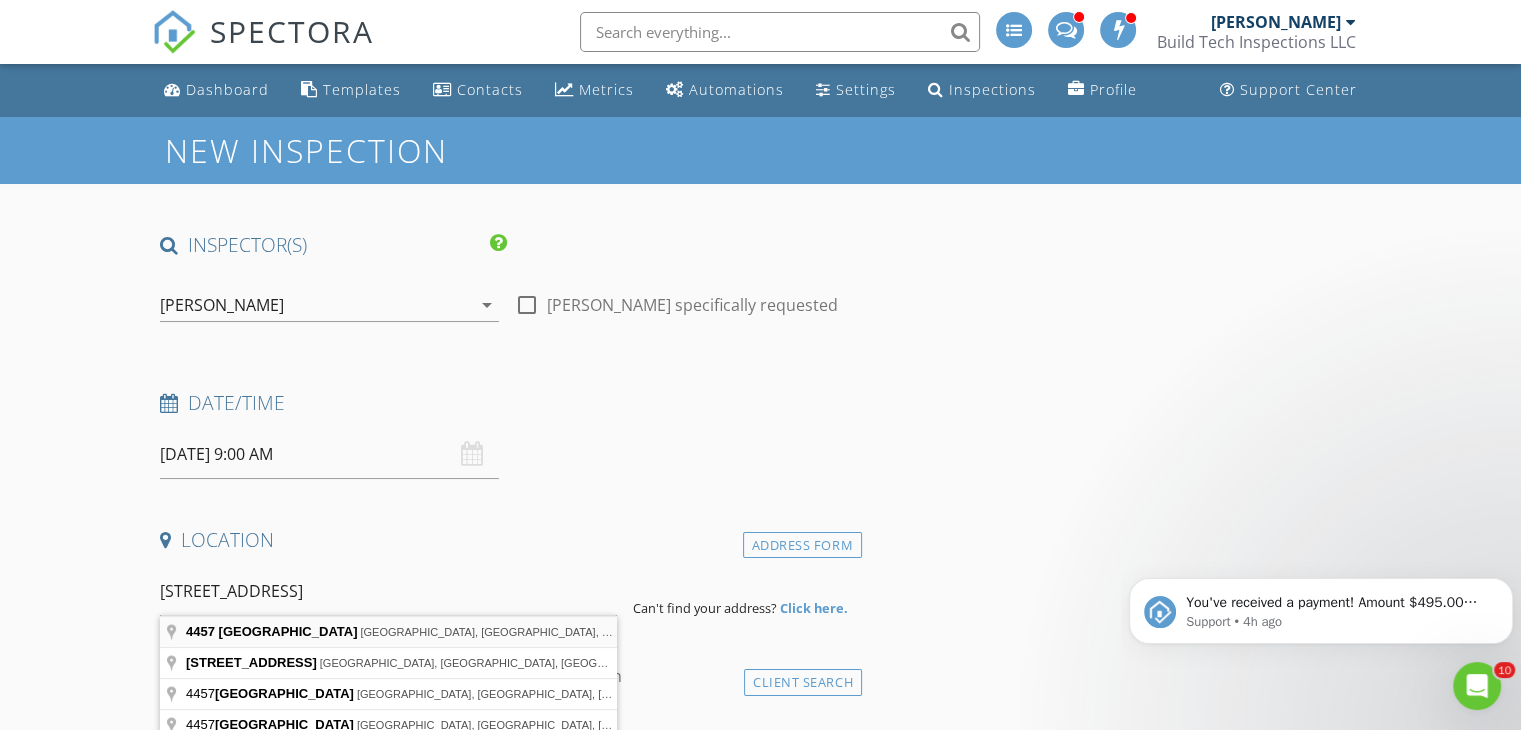 type on "4457 South Cottage Grove Avenue, Chicago, IL, USA" 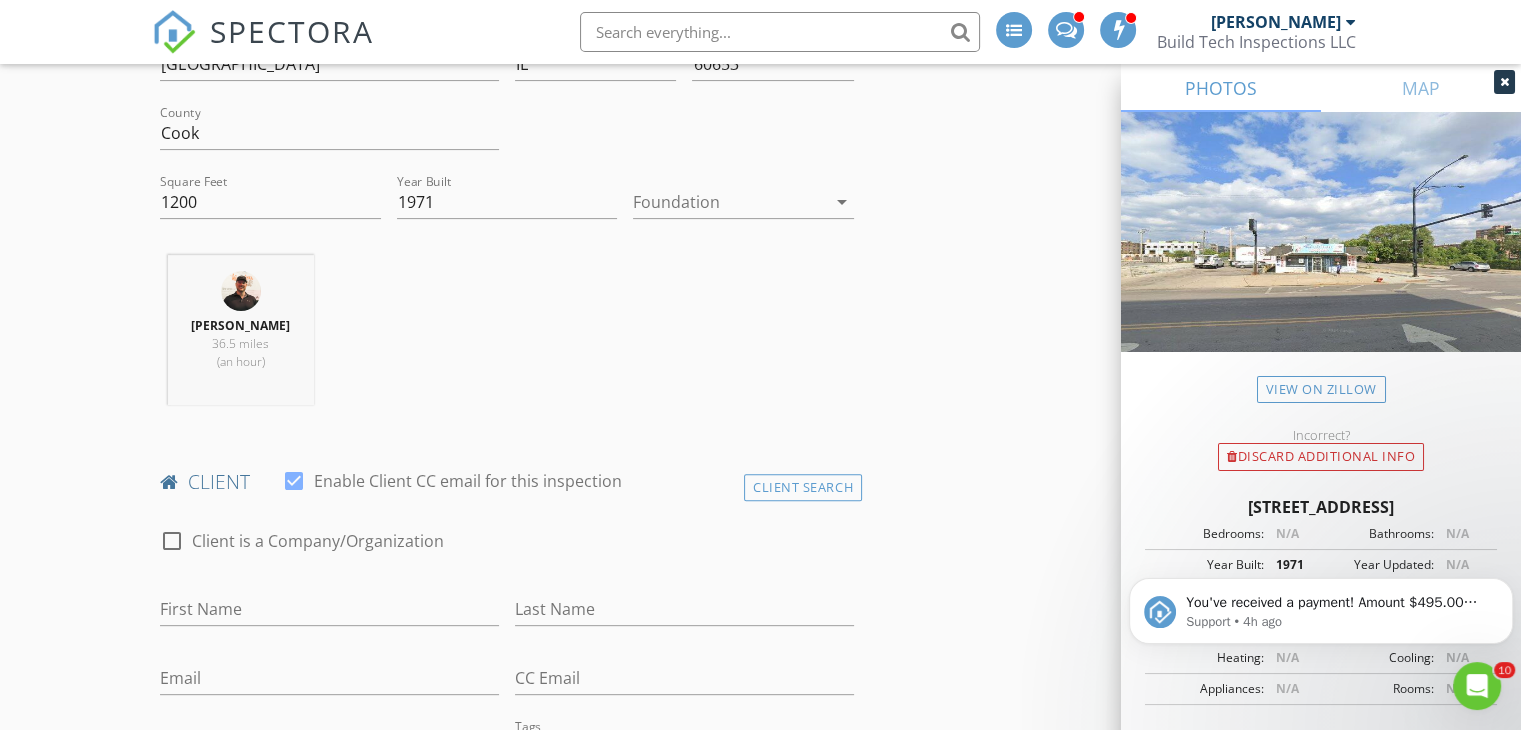 scroll, scrollTop: 735, scrollLeft: 0, axis: vertical 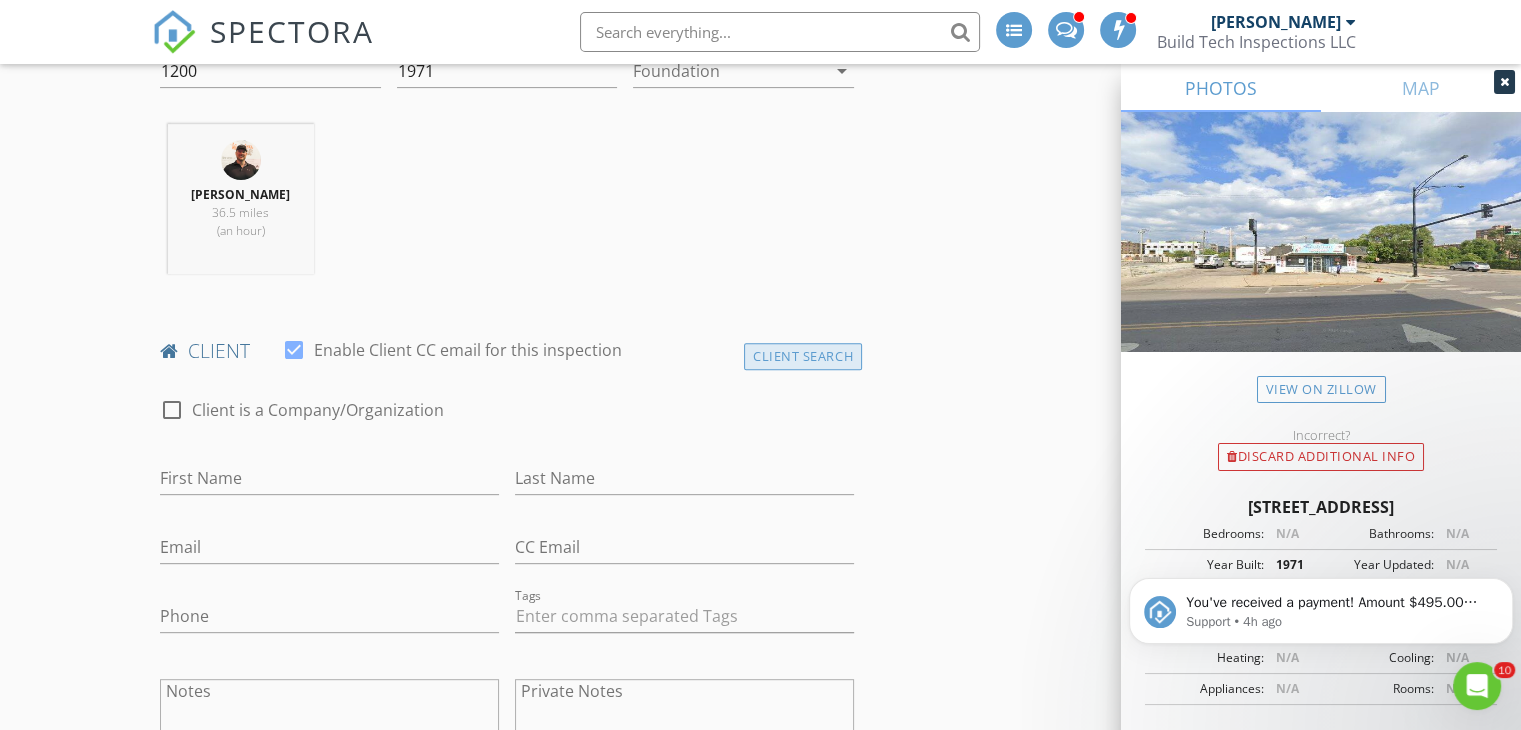 click on "Client Search" at bounding box center [803, 356] 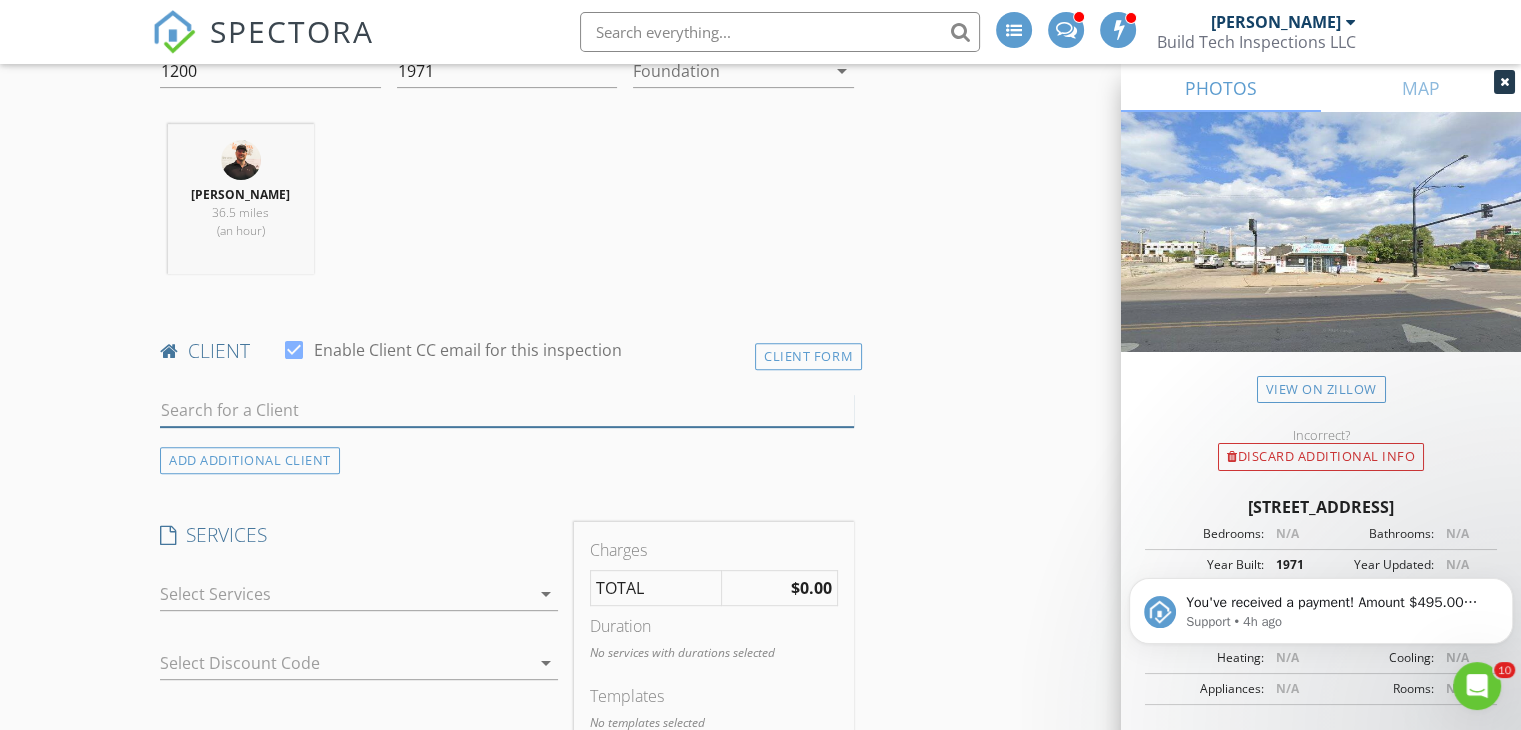 click at bounding box center (507, 410) 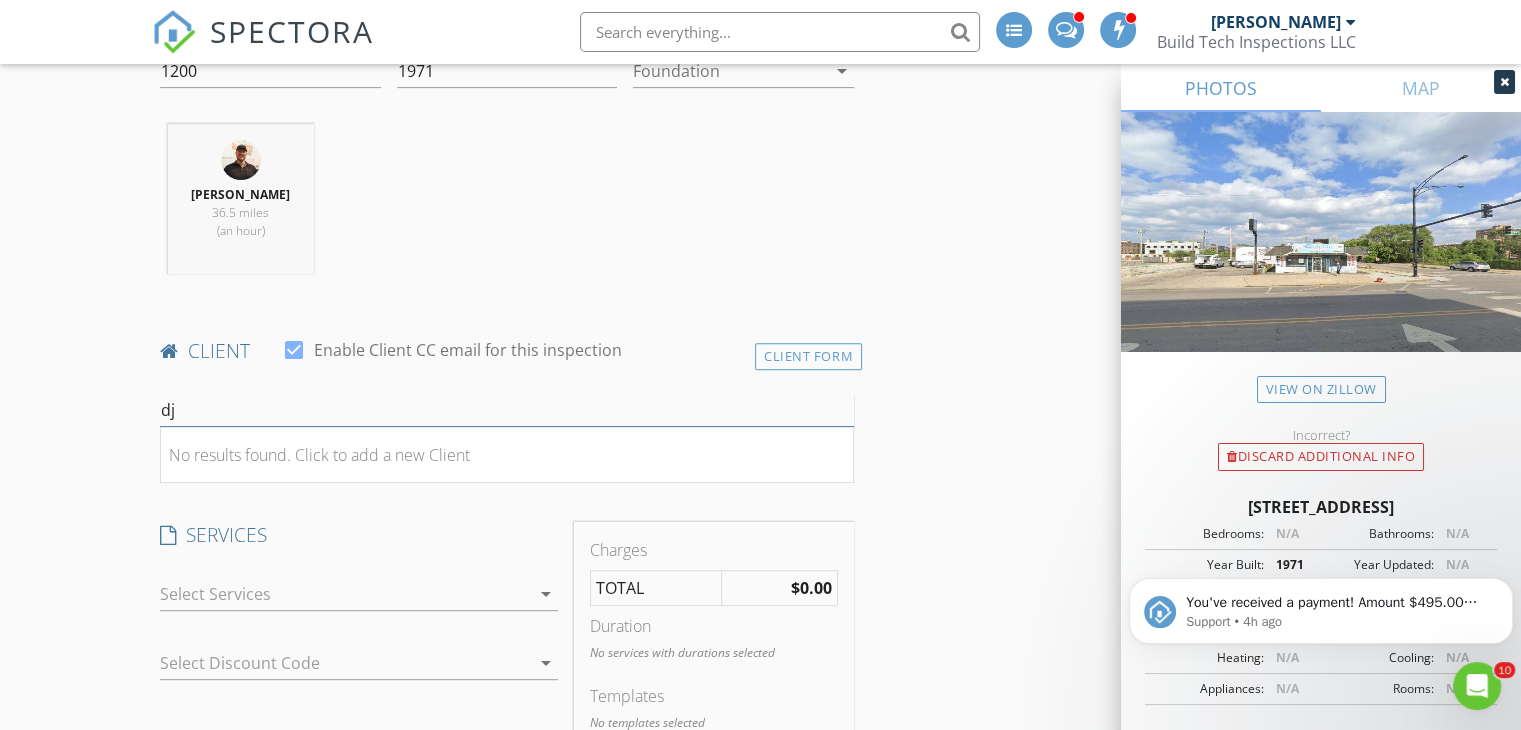 type on "d" 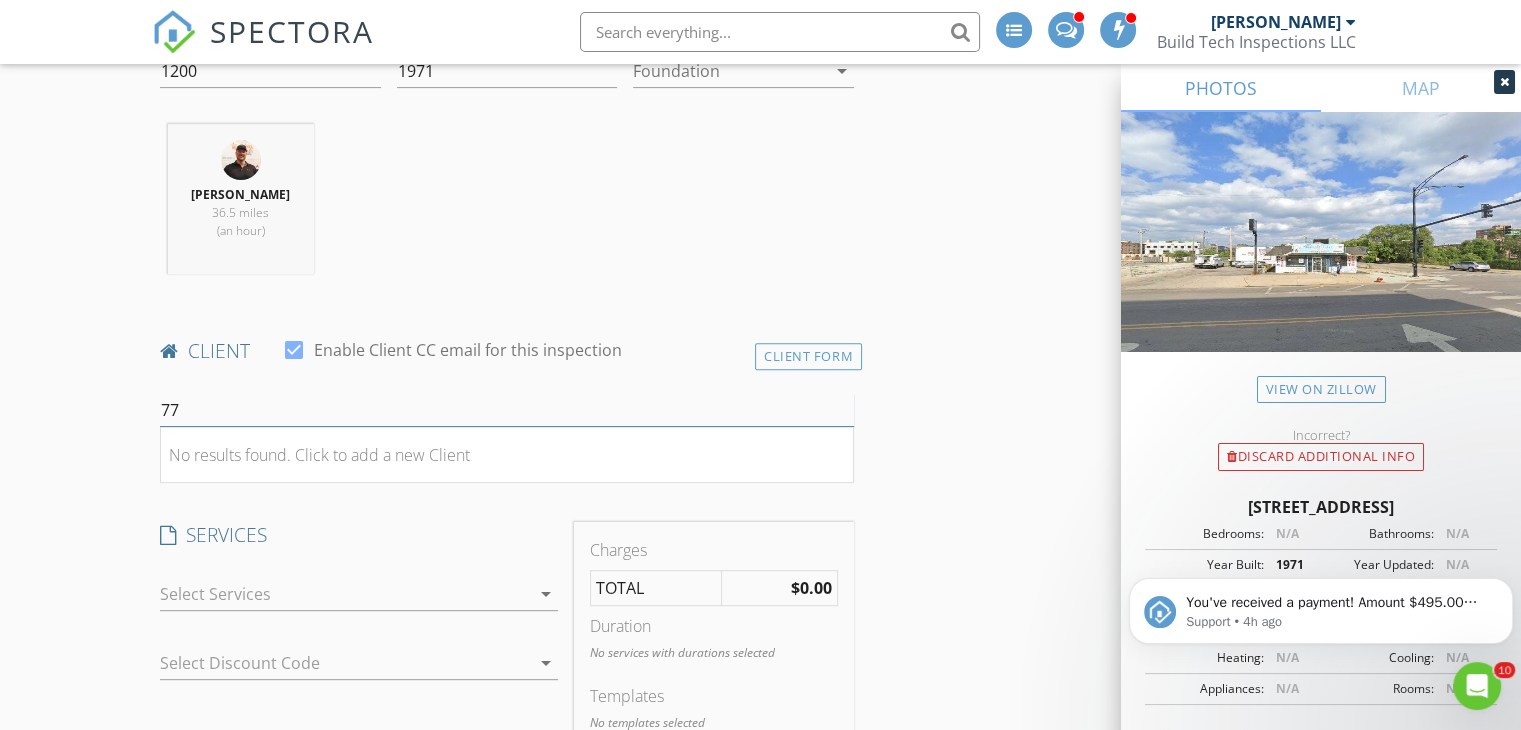 type on "7" 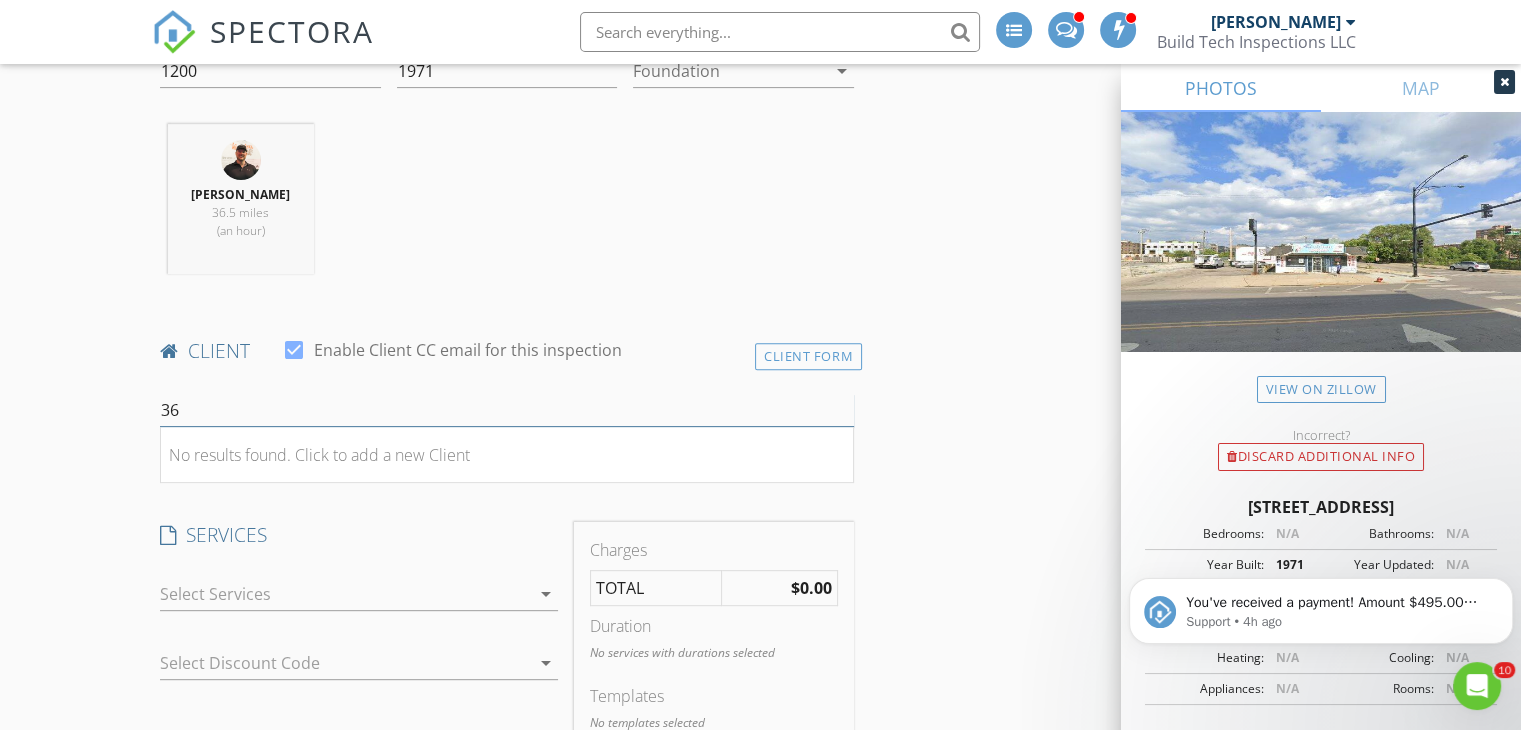 type on "3" 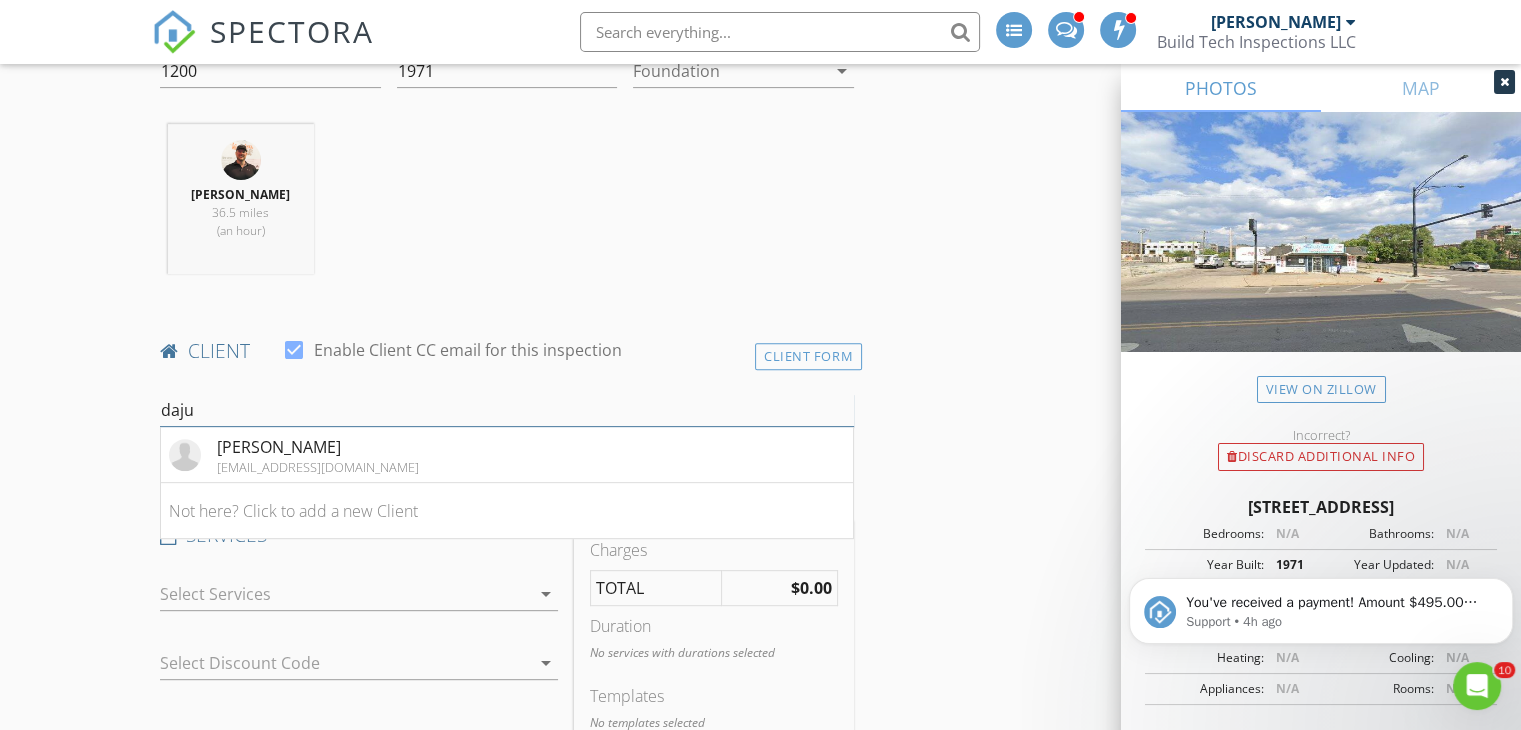 type on "daju" 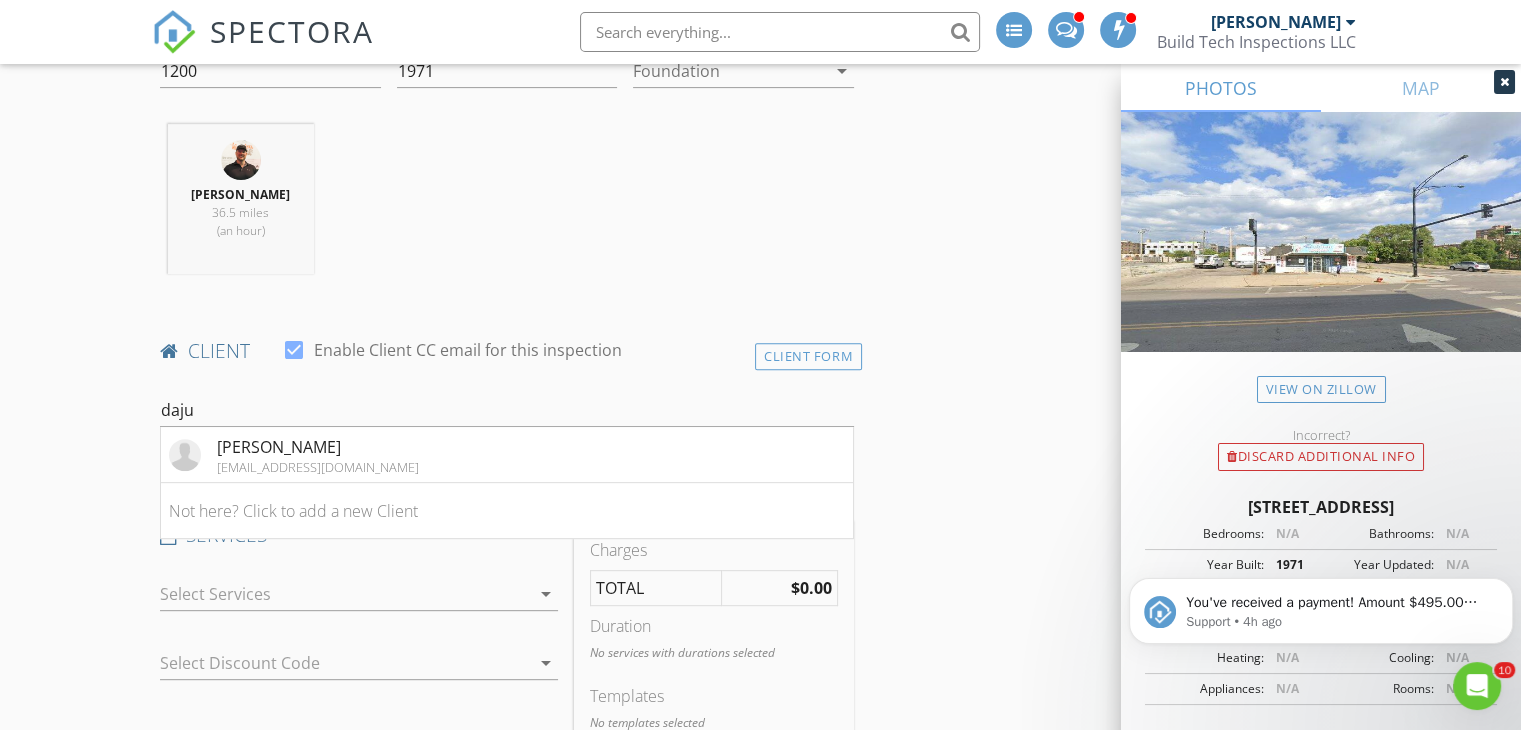 click on "Dajuana Young
drjs17@att.net" at bounding box center [507, 455] 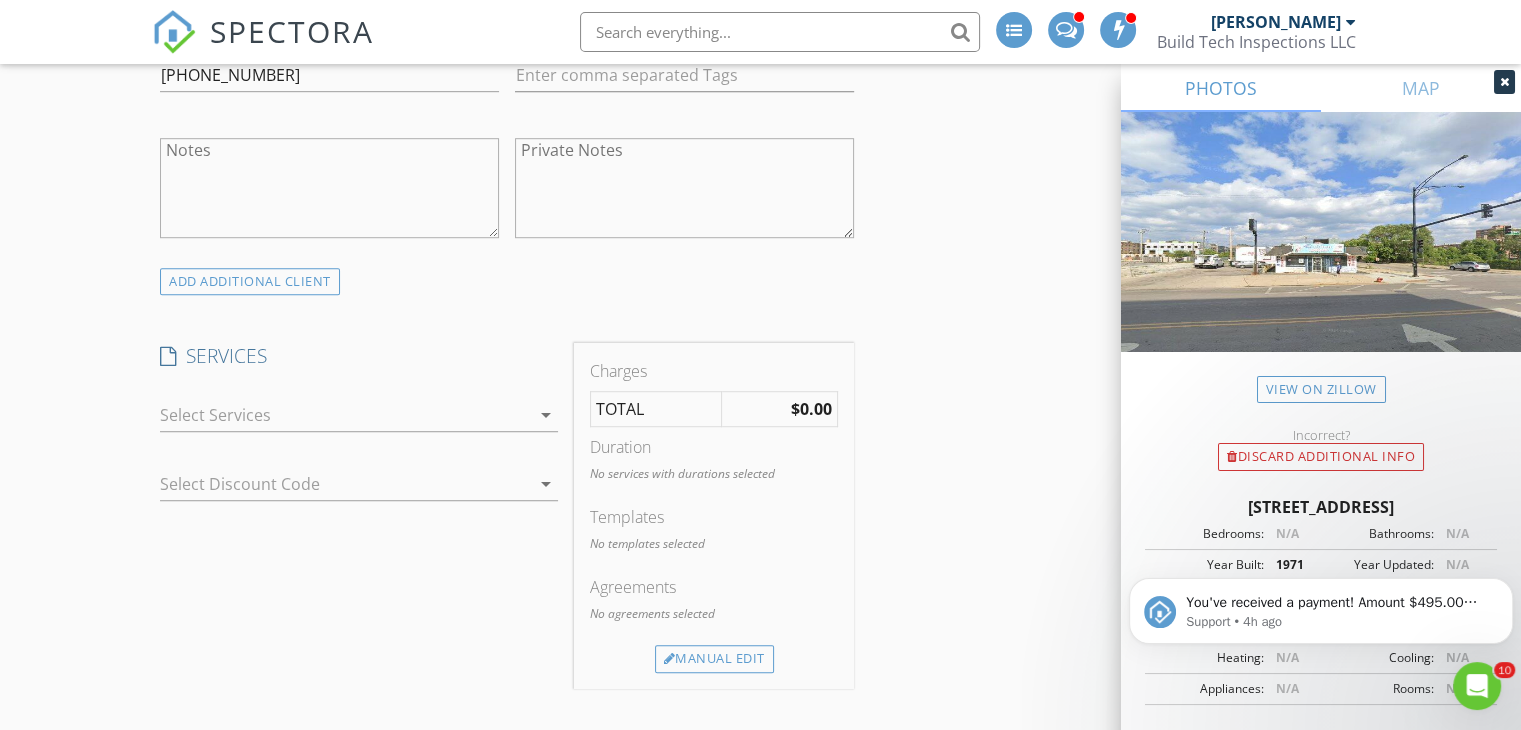 scroll, scrollTop: 1280, scrollLeft: 0, axis: vertical 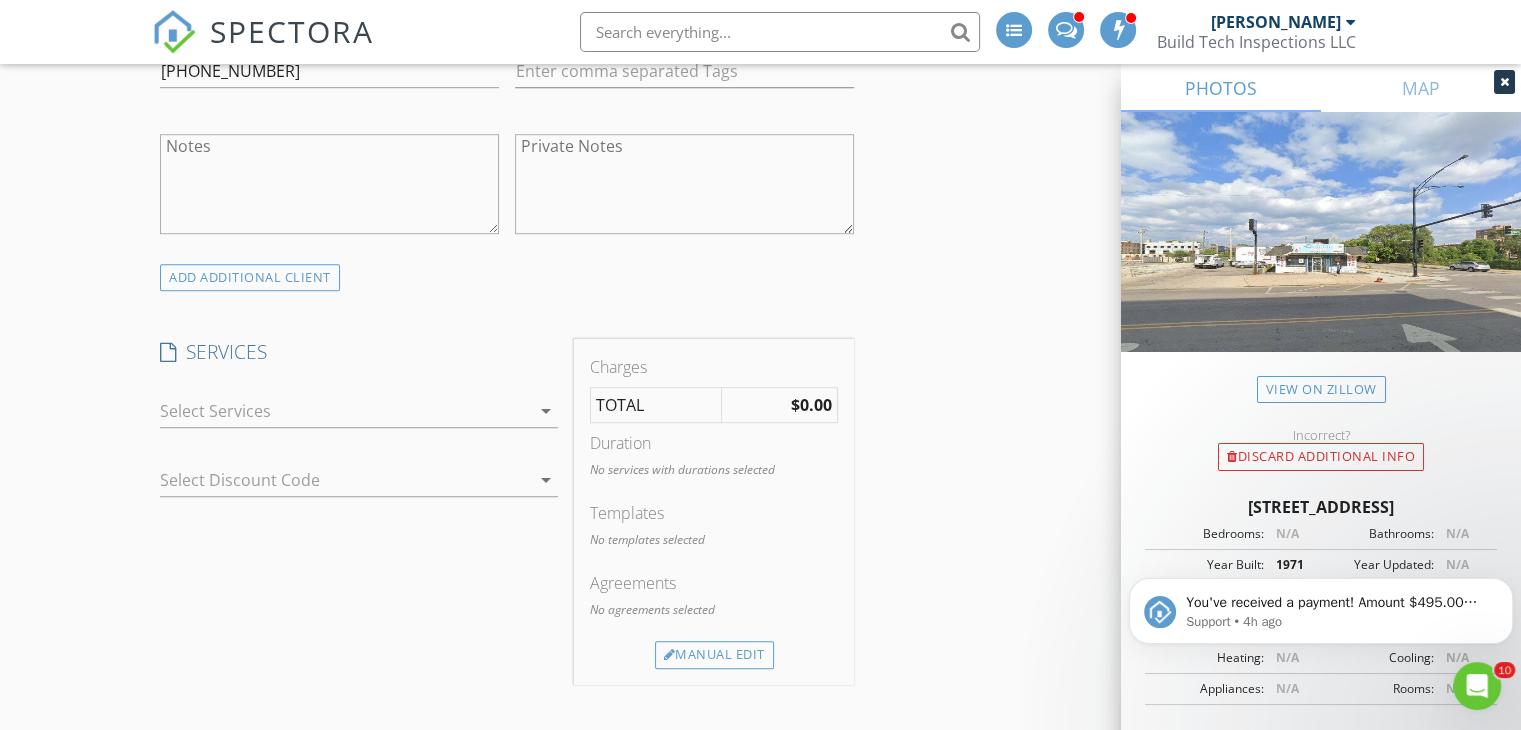 click on "arrow_drop_down" at bounding box center [359, 421] 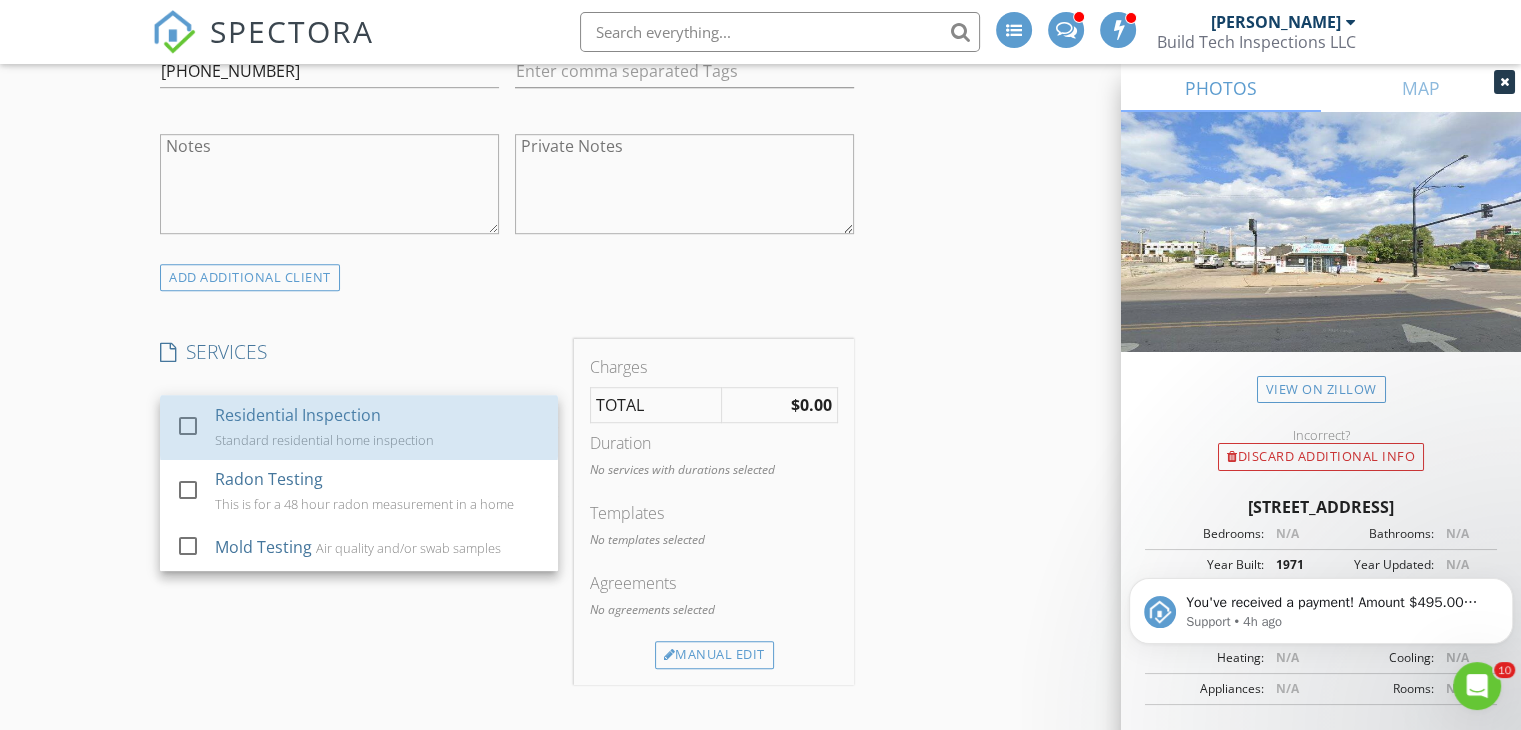 click on "check_box_outline_blank" at bounding box center (192, 426) 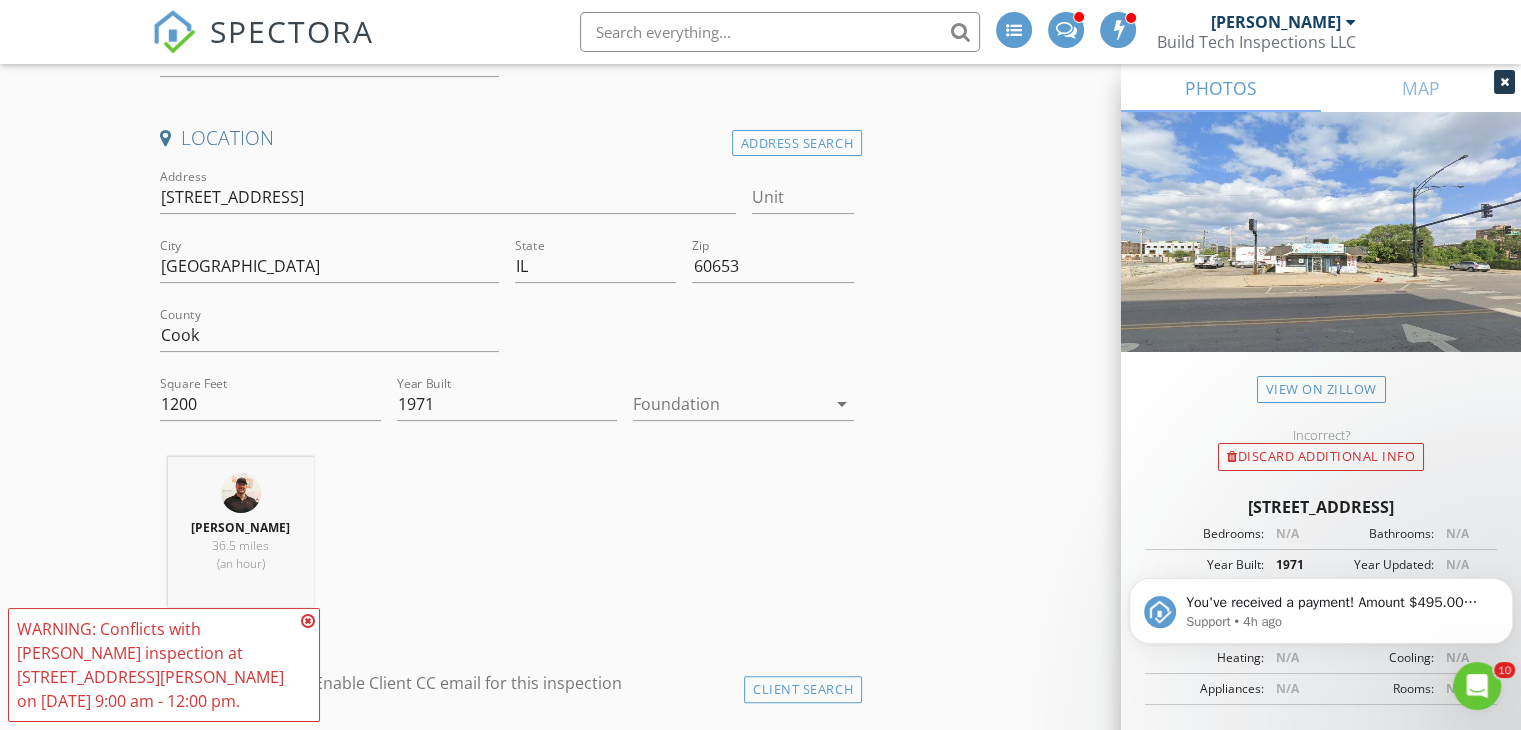 scroll, scrollTop: 382, scrollLeft: 0, axis: vertical 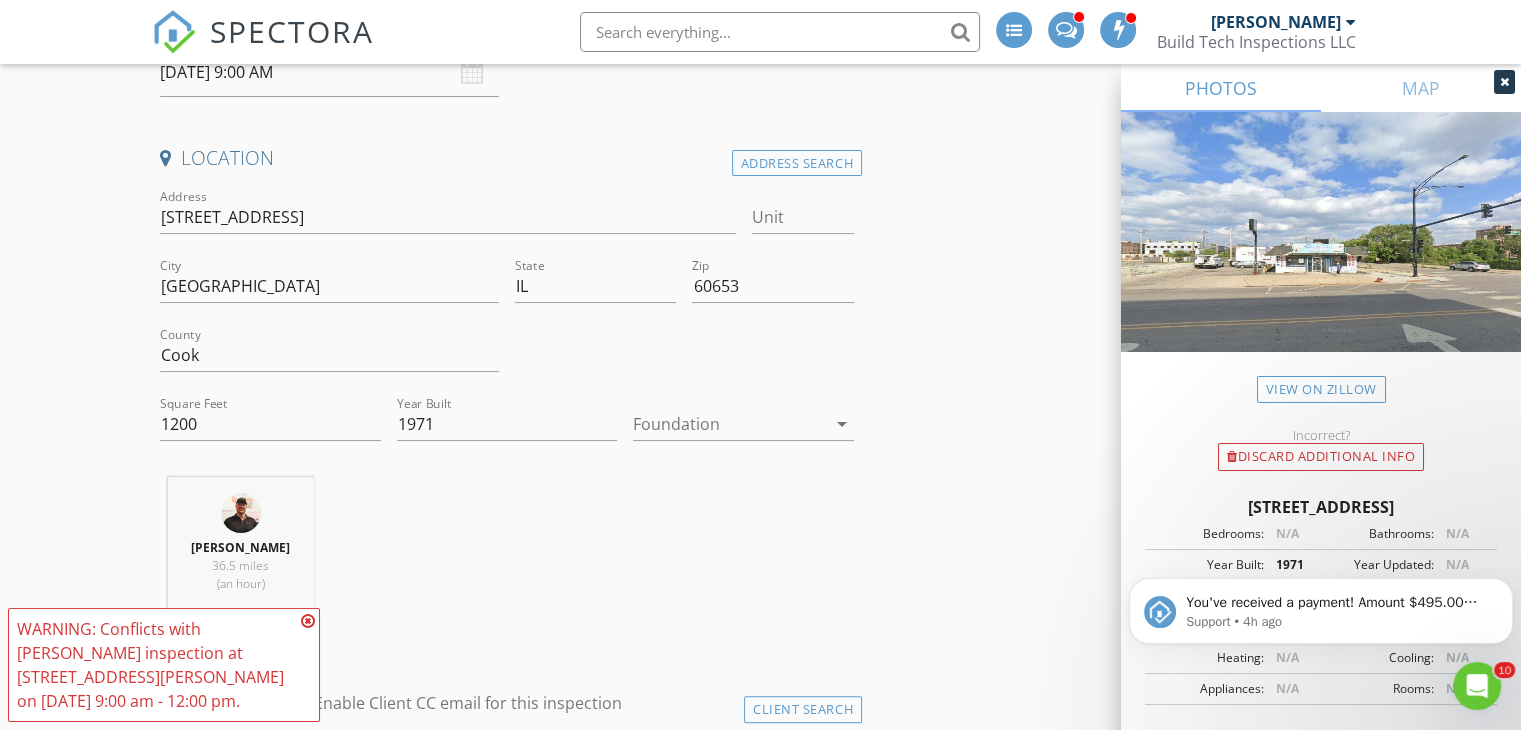 click on "07/14/2025 9:00 AM" at bounding box center (329, 72) 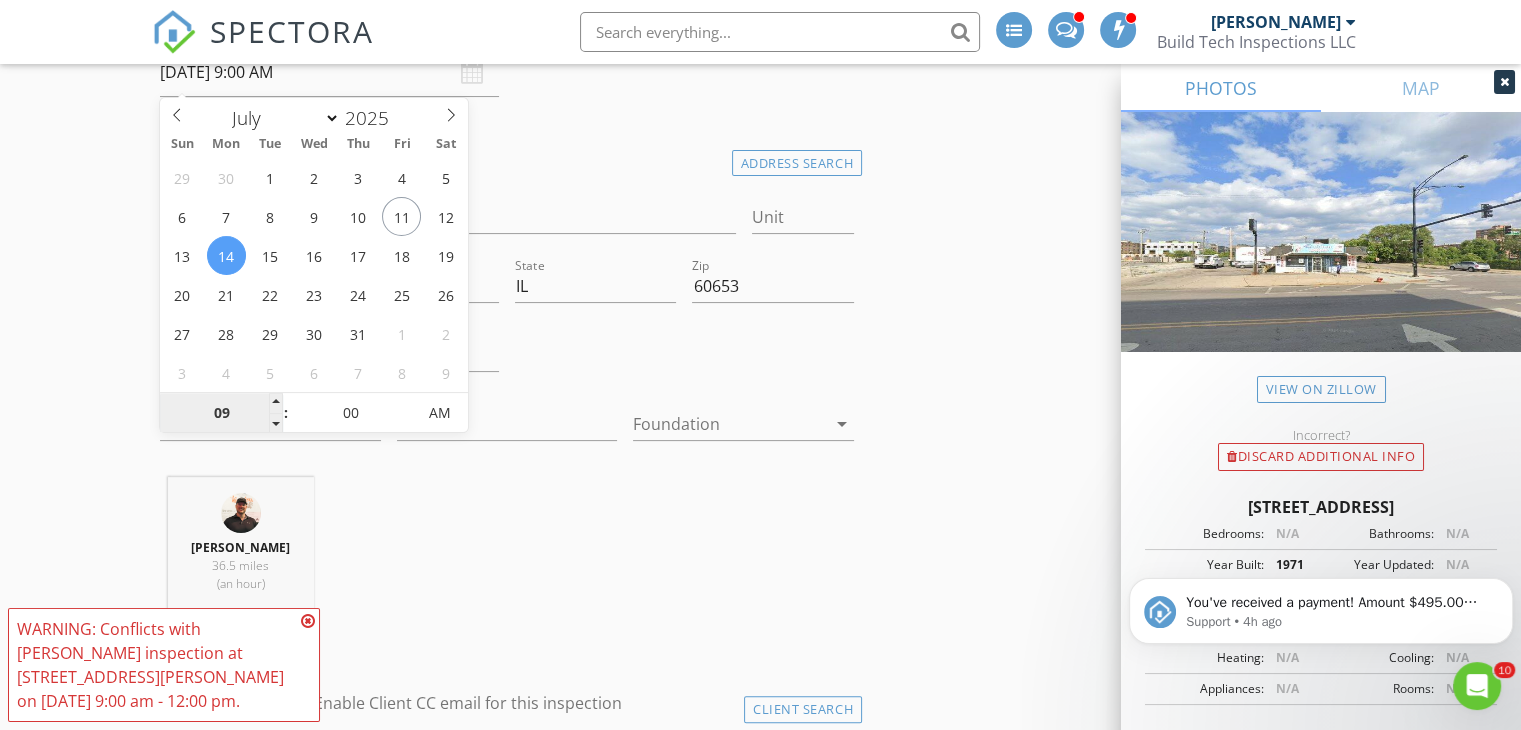 click on "09" at bounding box center [221, 414] 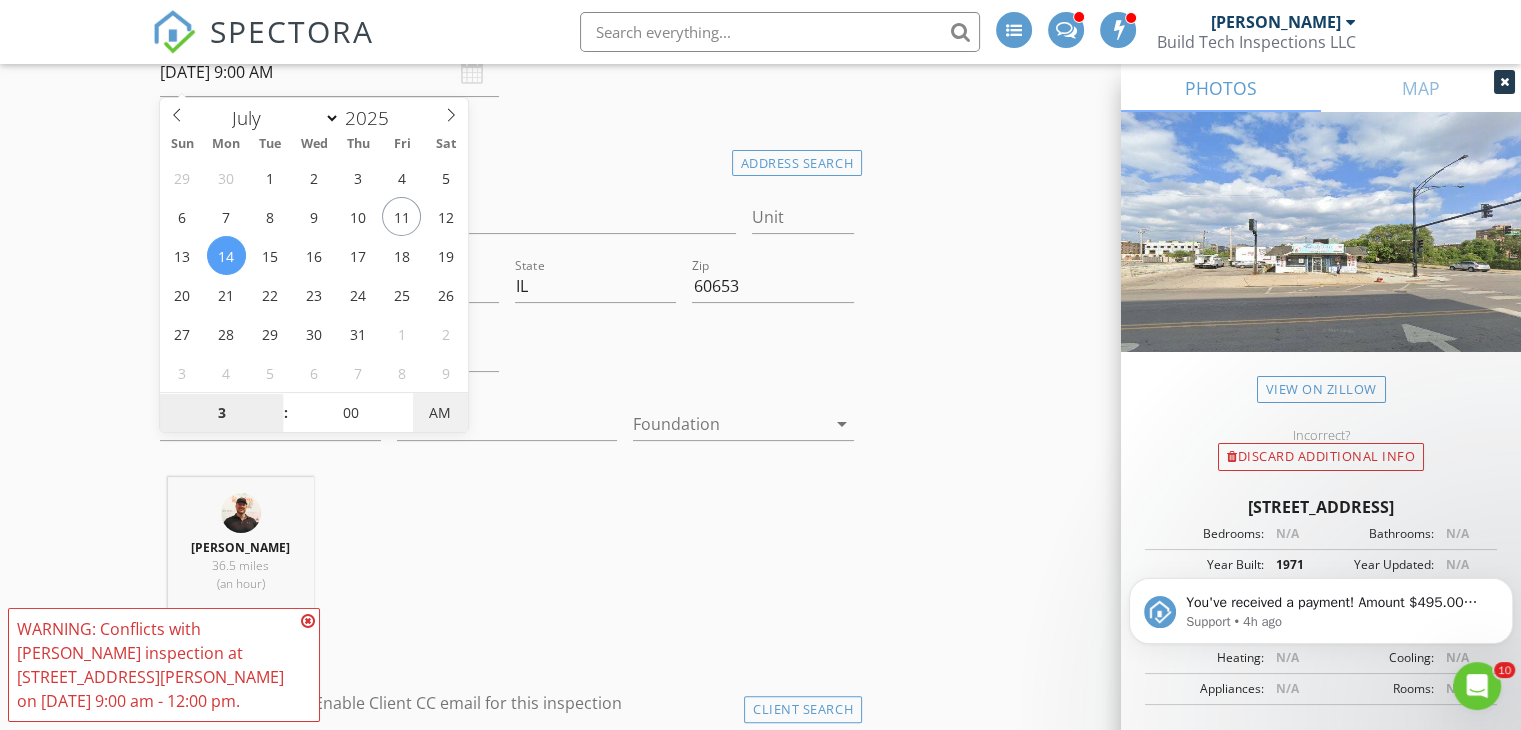 type on "03" 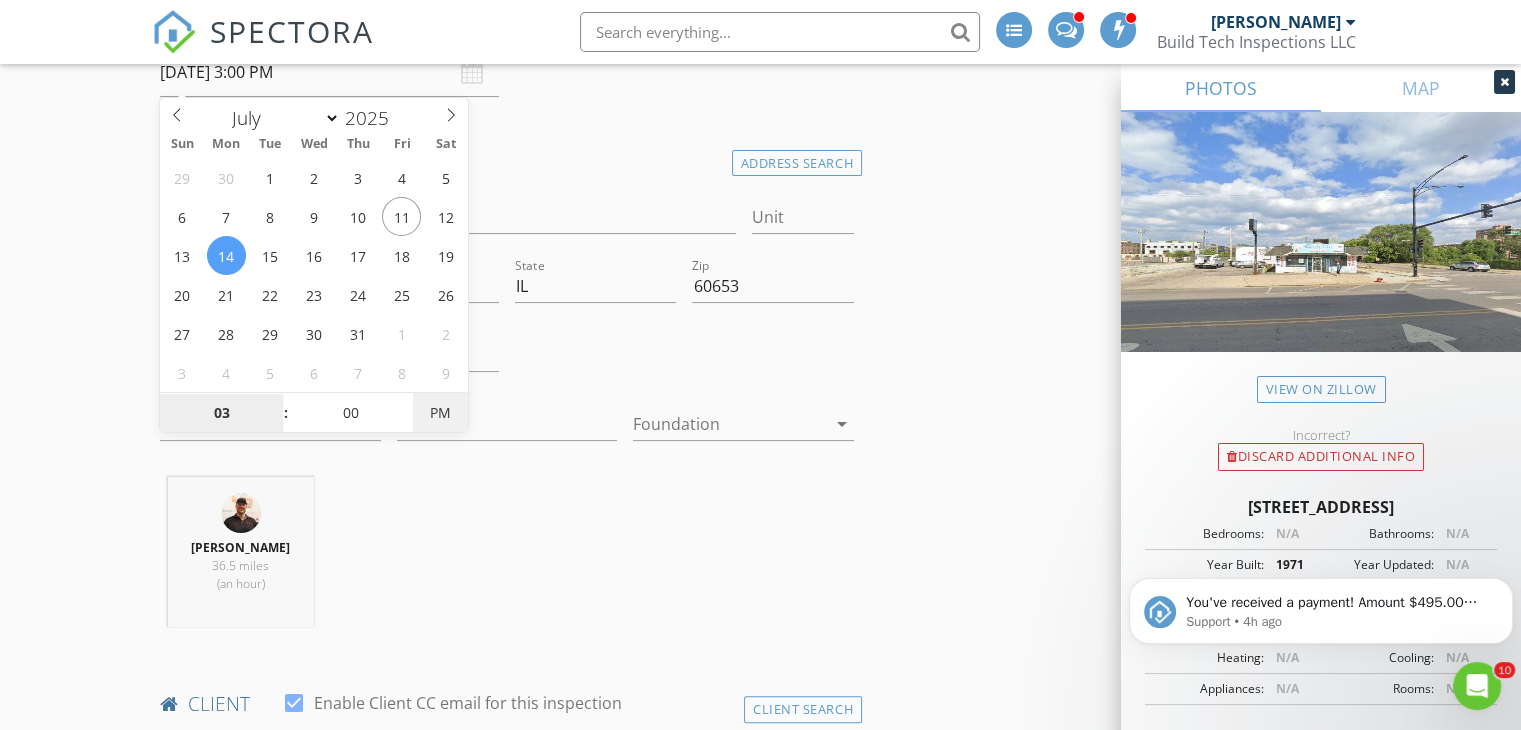 click on "PM" at bounding box center [440, 413] 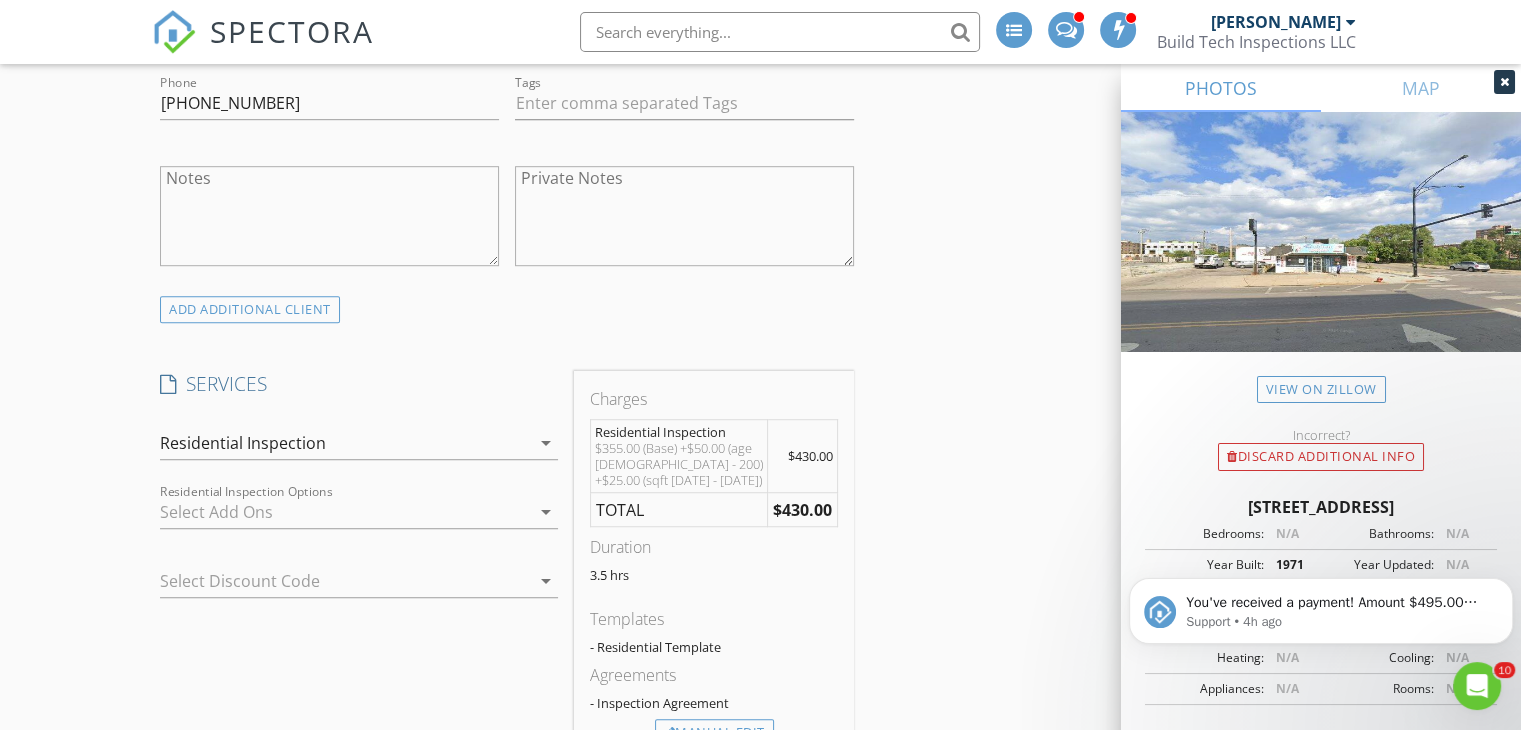 scroll, scrollTop: 1411, scrollLeft: 0, axis: vertical 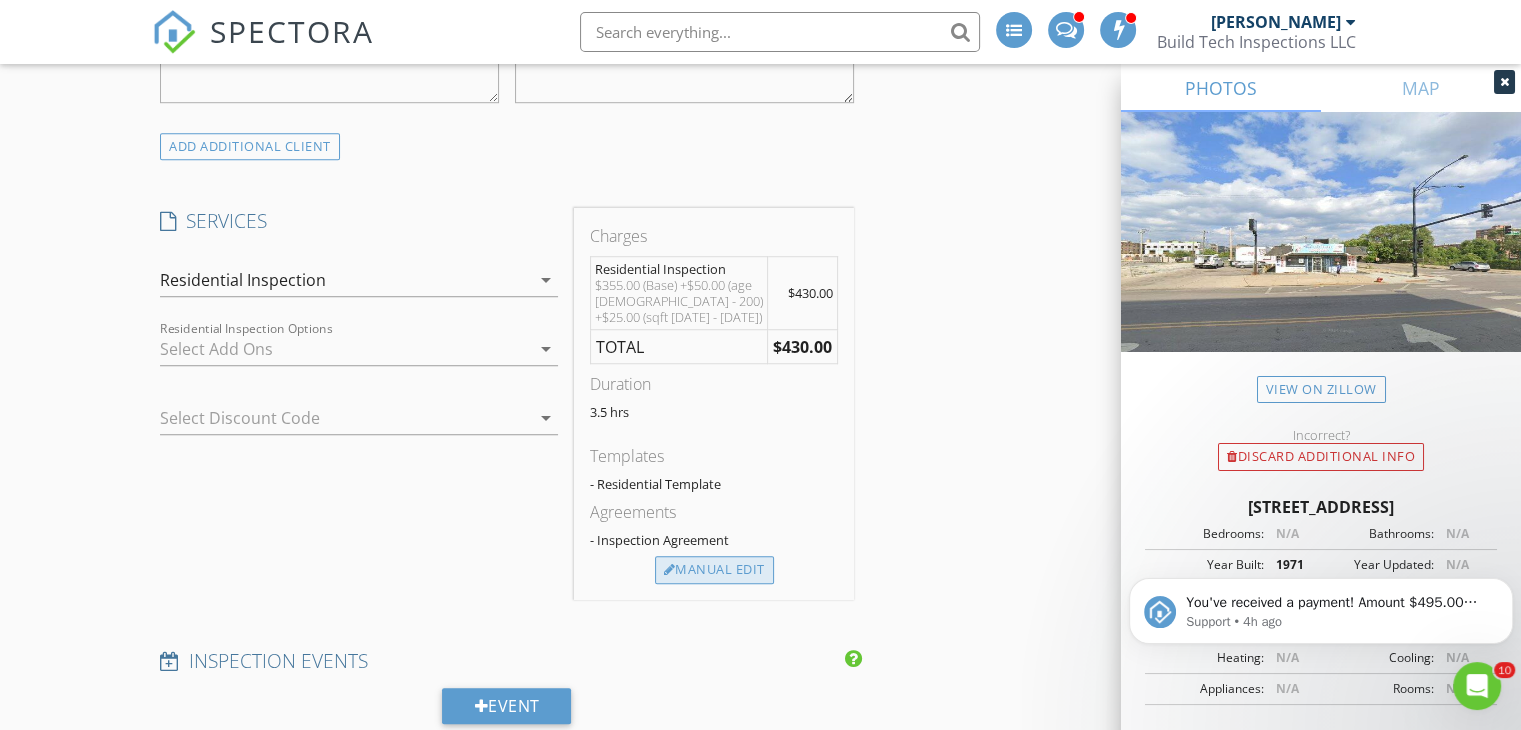 click on "Manual Edit" at bounding box center [714, 570] 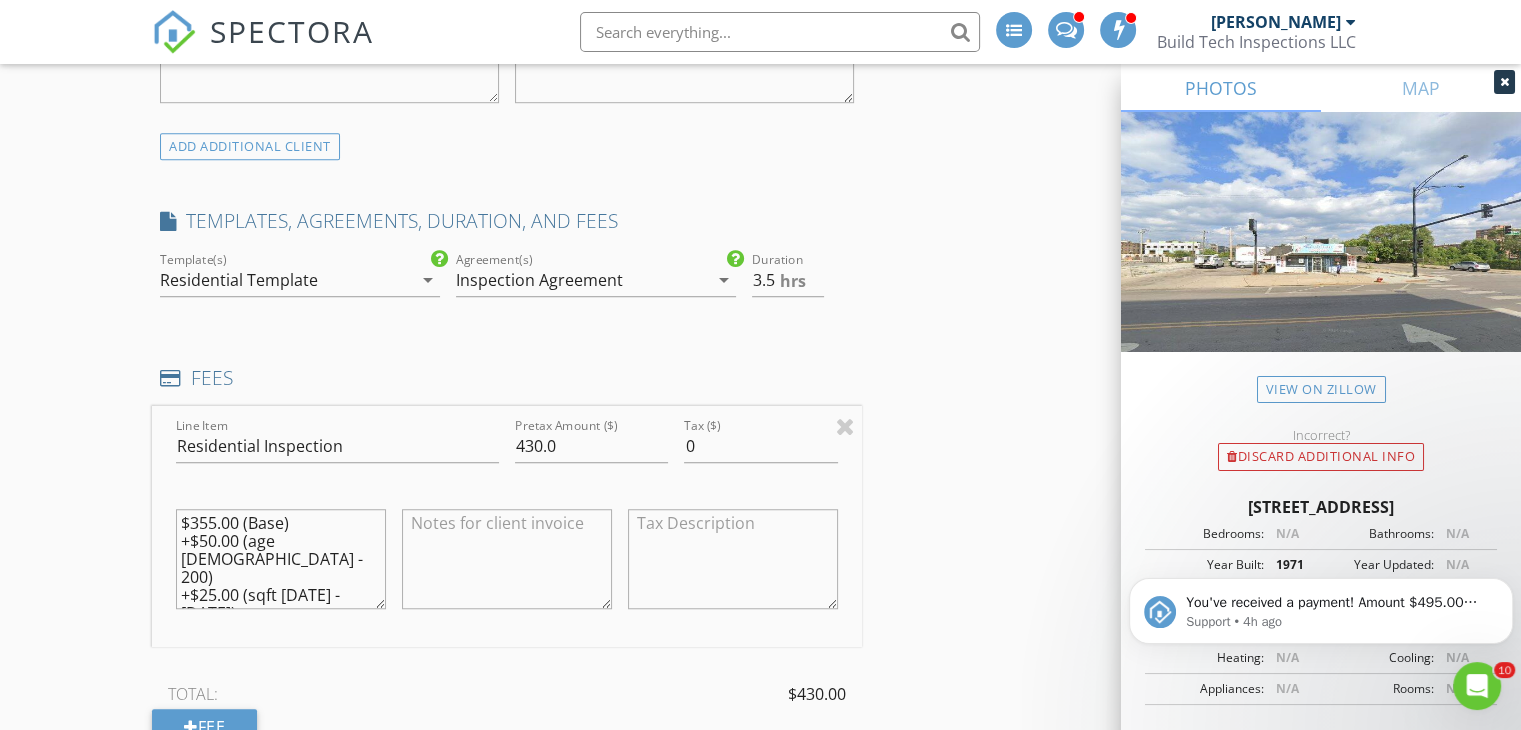 click on "Residential Template" at bounding box center [286, 280] 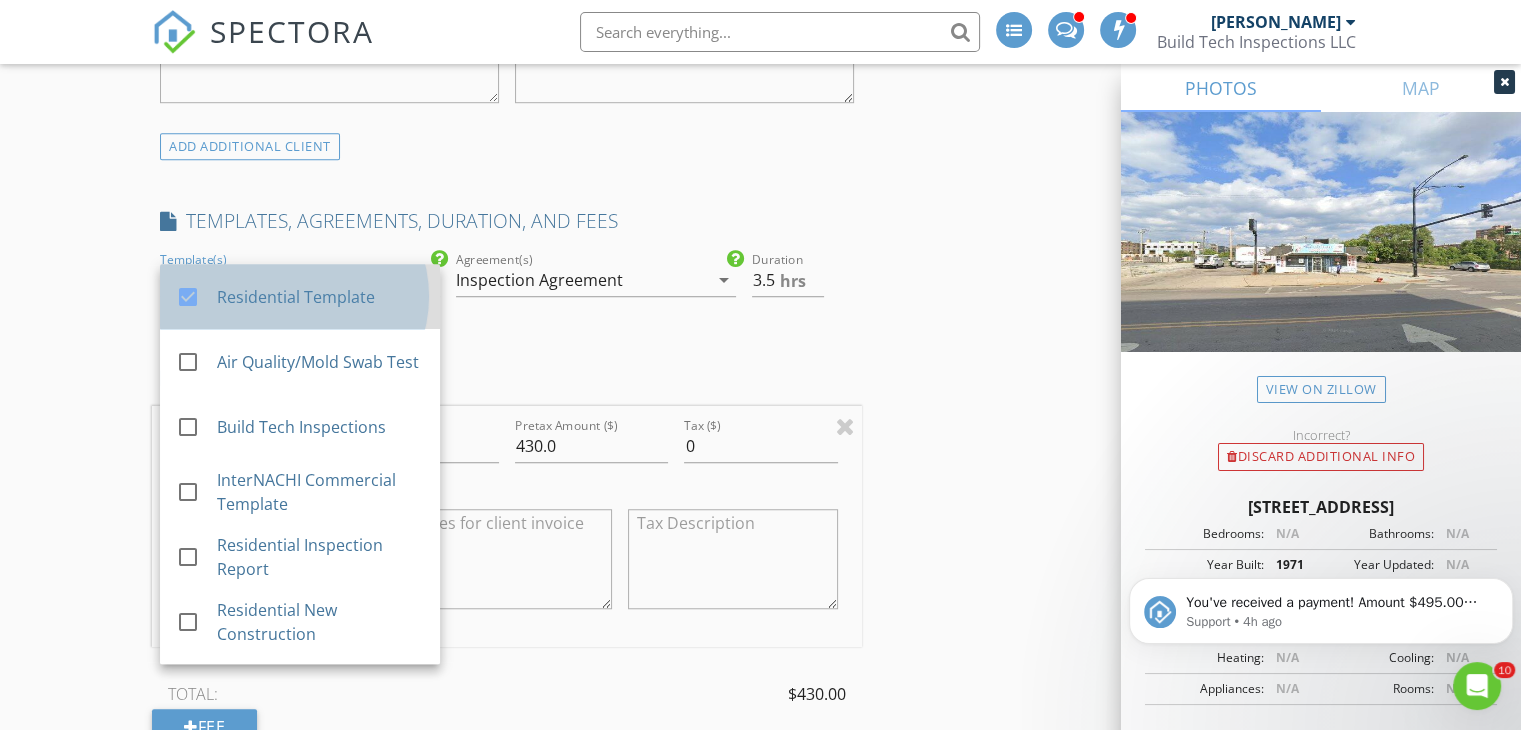 click on "check_box   Residential Template" at bounding box center (300, 296) 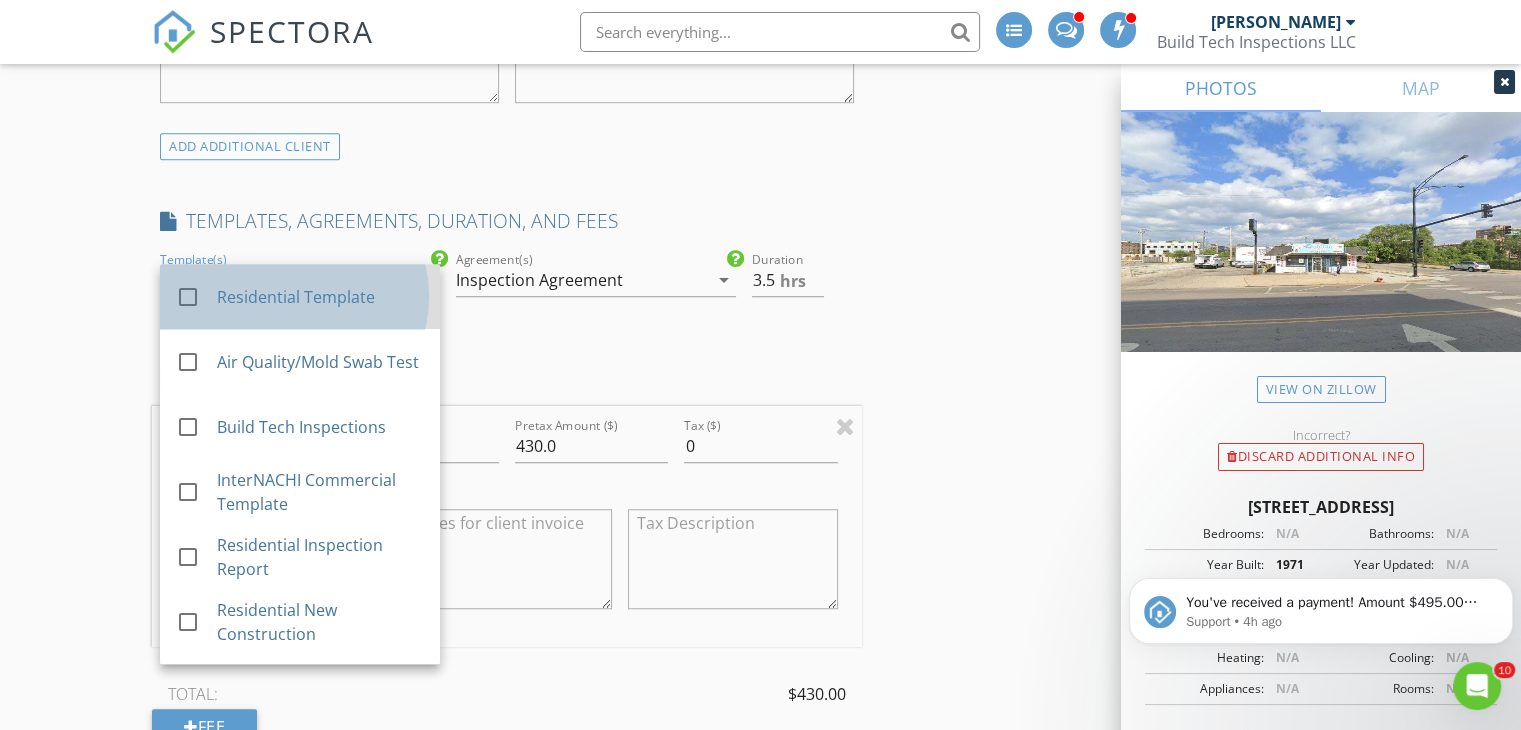 click on "Residential Template" at bounding box center (320, 297) 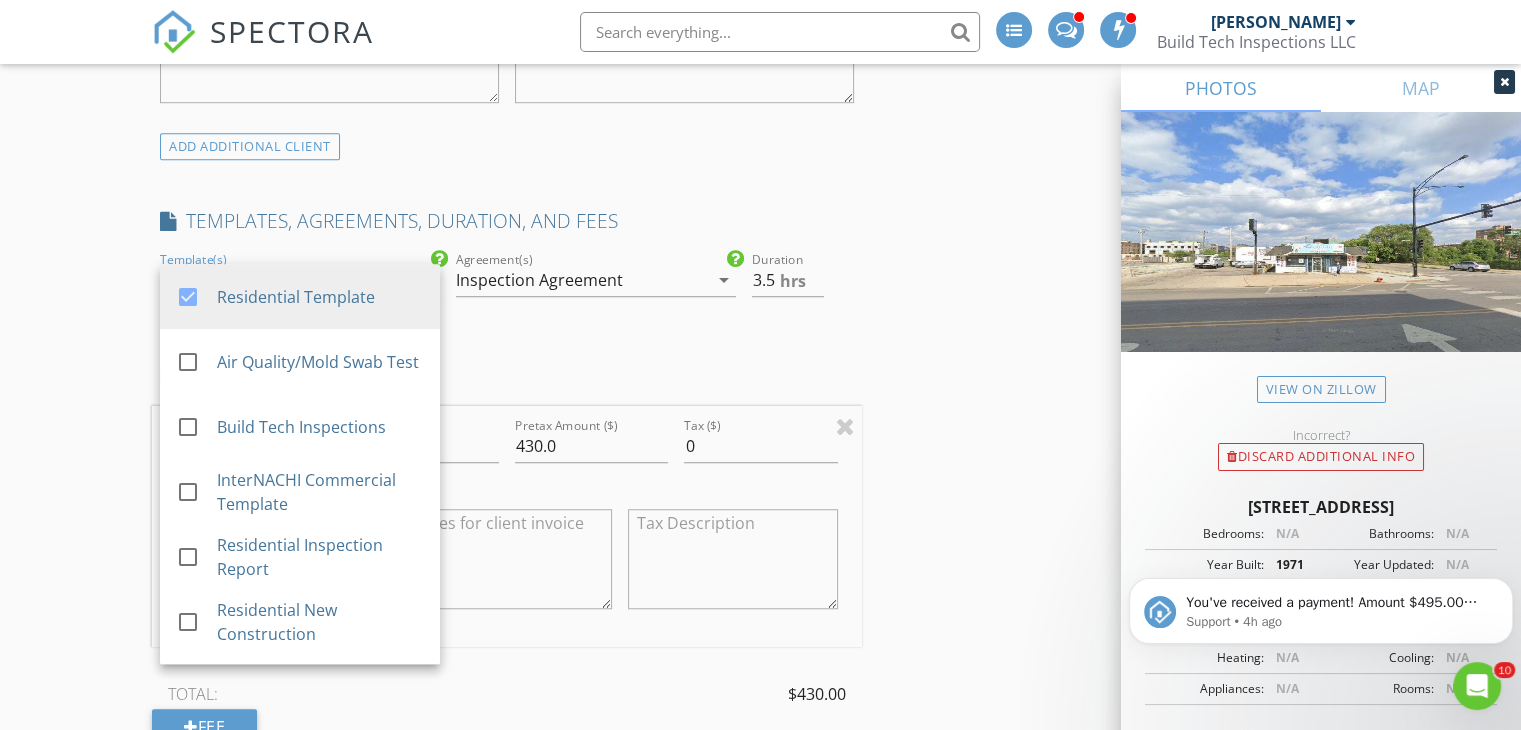 click on "Inspection Agreement" at bounding box center [539, 280] 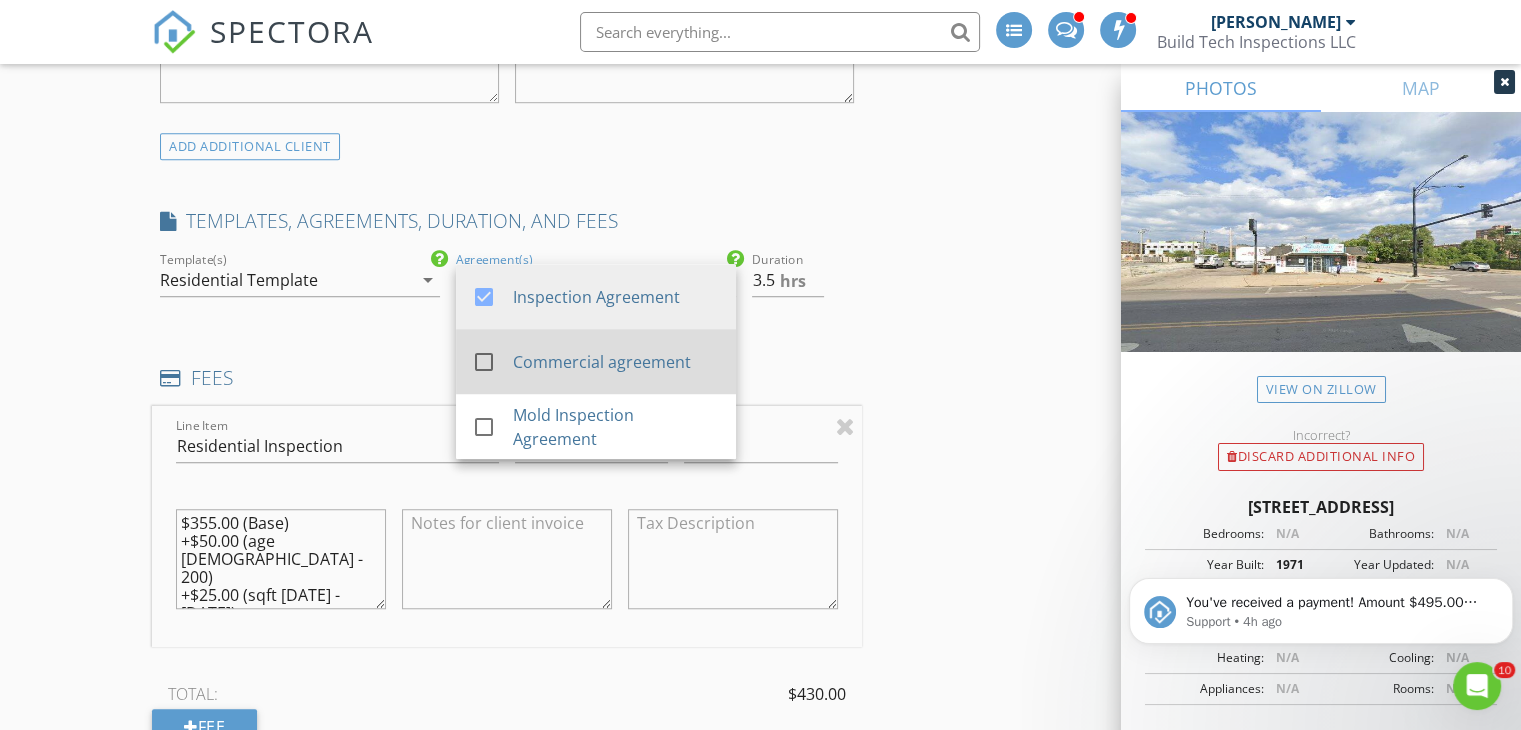 click on "Commercial agreement" at bounding box center [616, 362] 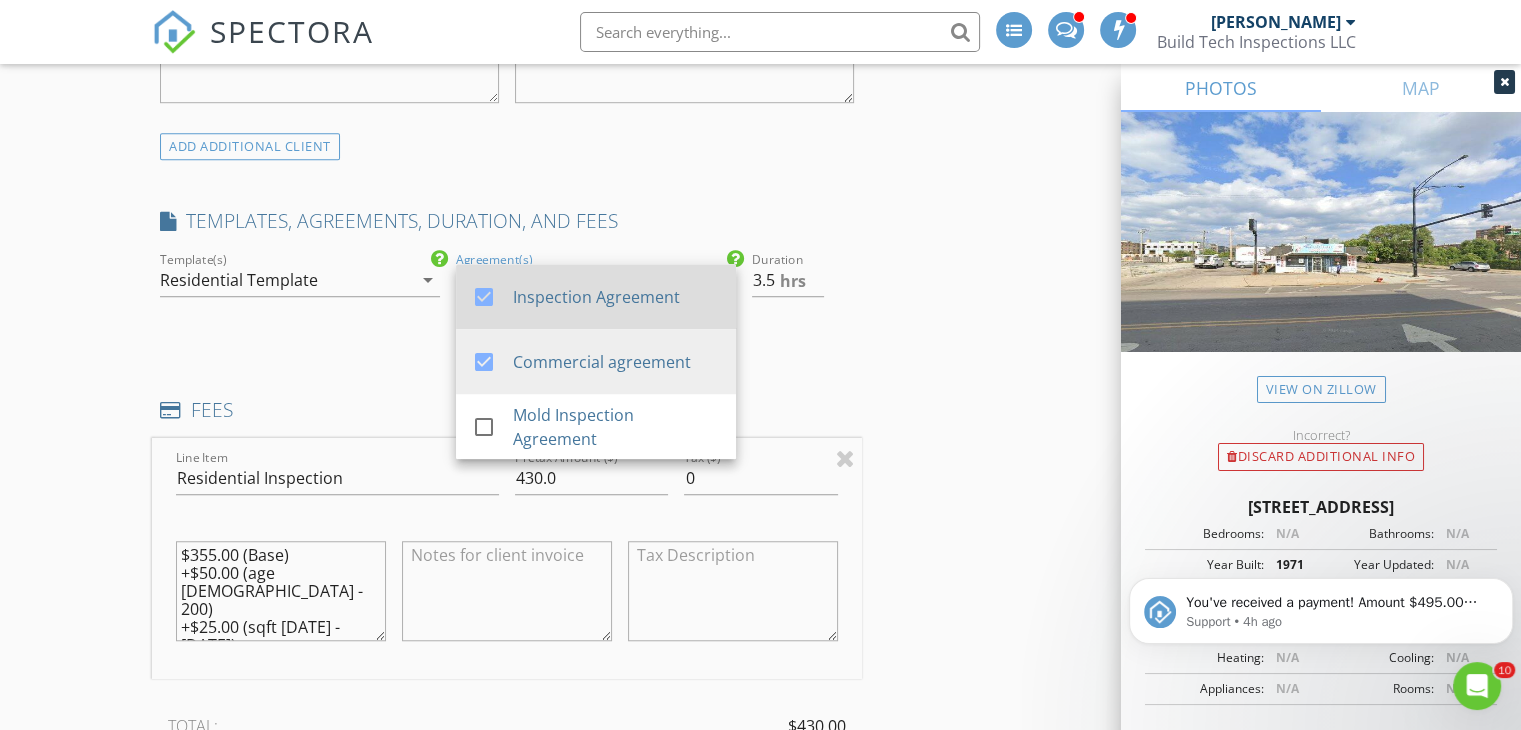 click on "Inspection Agreement" at bounding box center [616, 297] 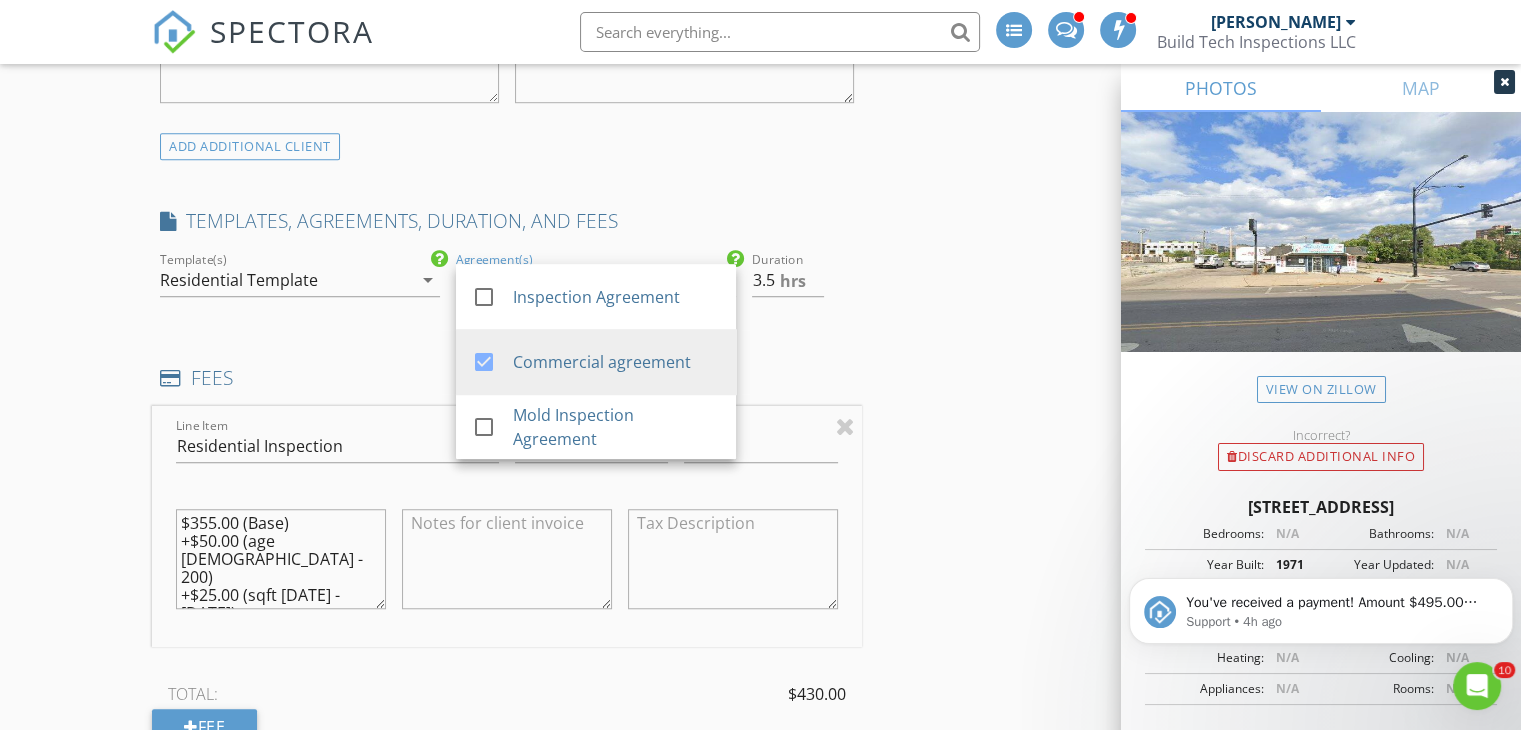 click on "INSPECTOR(S)
check_box   Erik Wegscheid   PRIMARY   Erik Wegscheid arrow_drop_down   check_box_outline_blank Erik Wegscheid specifically requested
Date/Time
07/14/2025 3:00 PM
Location
Address Search       Address 4457 S Cottage Grove Ave   Unit   City Chicago   State IL   Zip 60653   County Cook     Square Feet 1200   Year Built 1971   Foundation arrow_drop_down     Erik Wegscheid     36.5 miles     (an hour)
client
check_box Enable Client CC email for this inspection   Client Search     check_box_outline_blank Client is a Company/Organization     First Name Dajuana   Last Name Young   Email drjs17@att.net   CC Email   Phone 773-368-7717         Tags         Notes   Private Notes
ADD ADDITIONAL client
SERVICES
check_box   Residential Inspection   check_box_outline_blank" at bounding box center (507, 794) 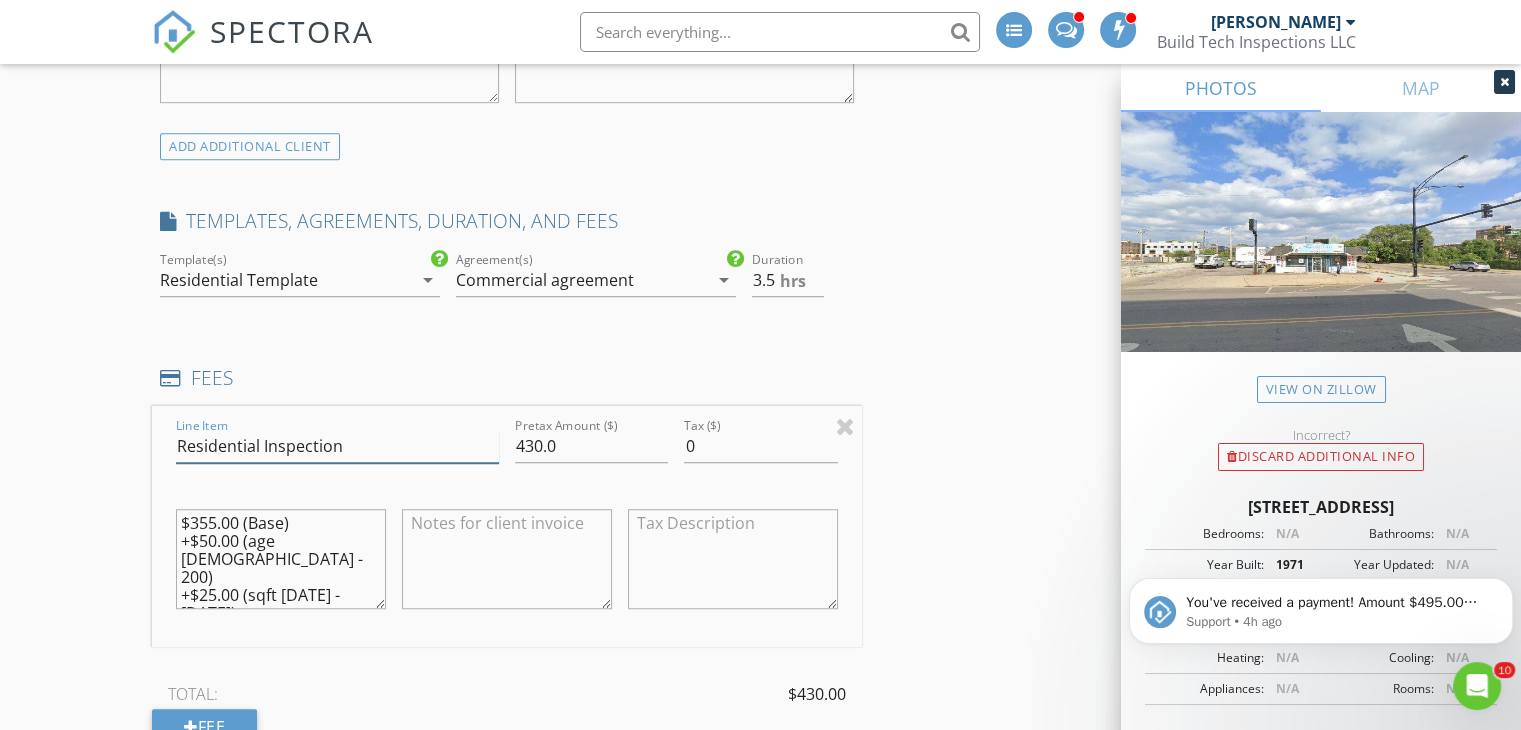click on "Residential Inspection" at bounding box center (337, 446) 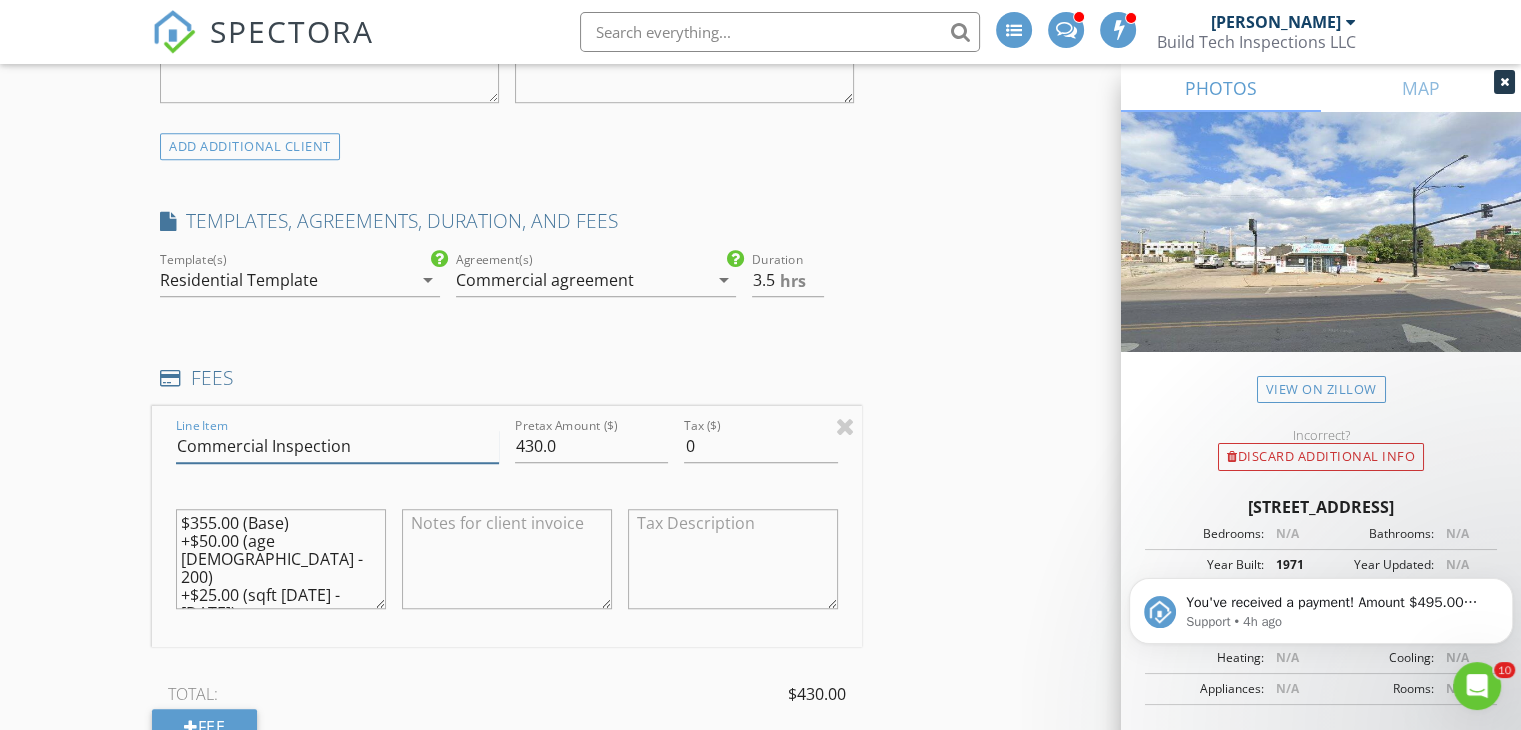 type on "Commercial Inspection" 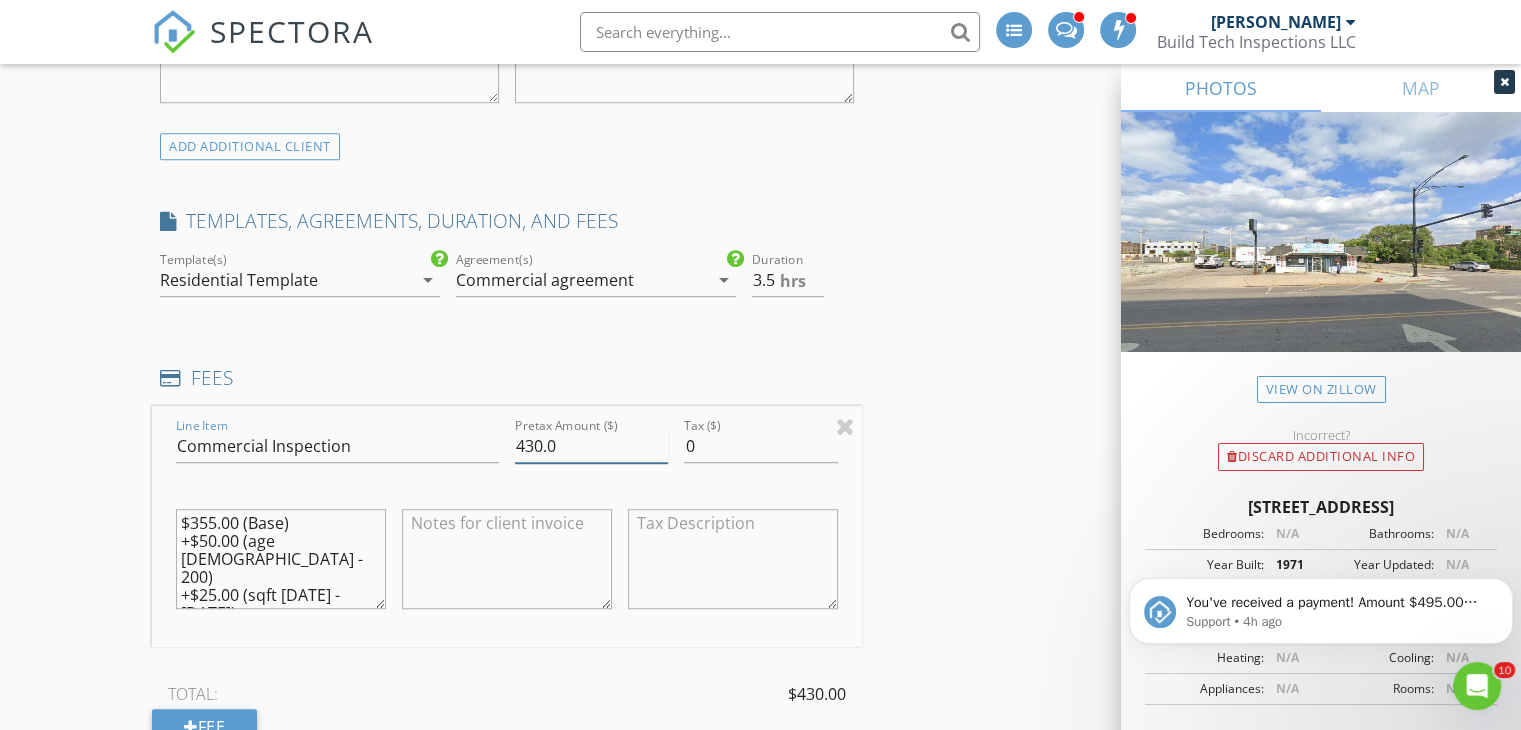 click on "430.0" at bounding box center (591, 446) 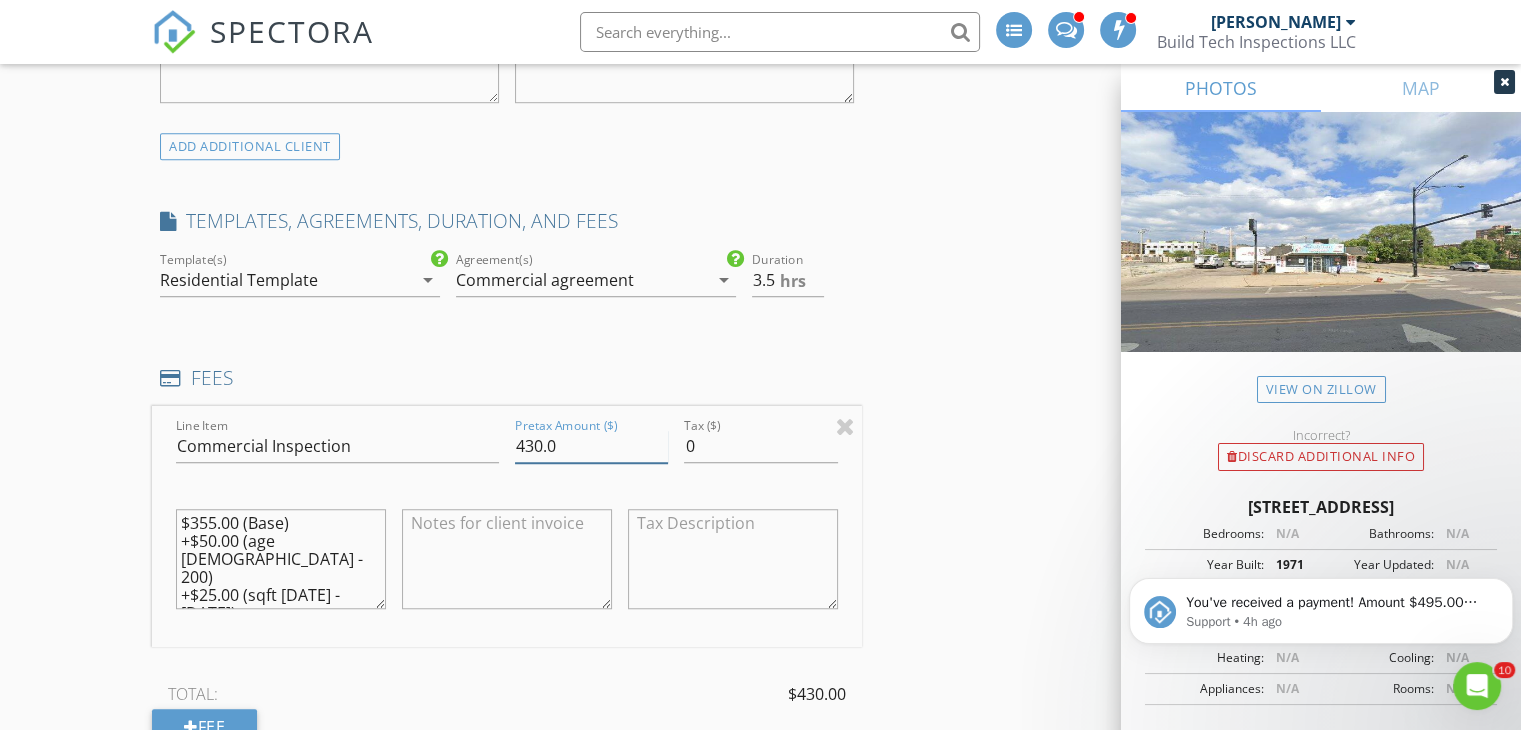 click on "430.0" at bounding box center (591, 446) 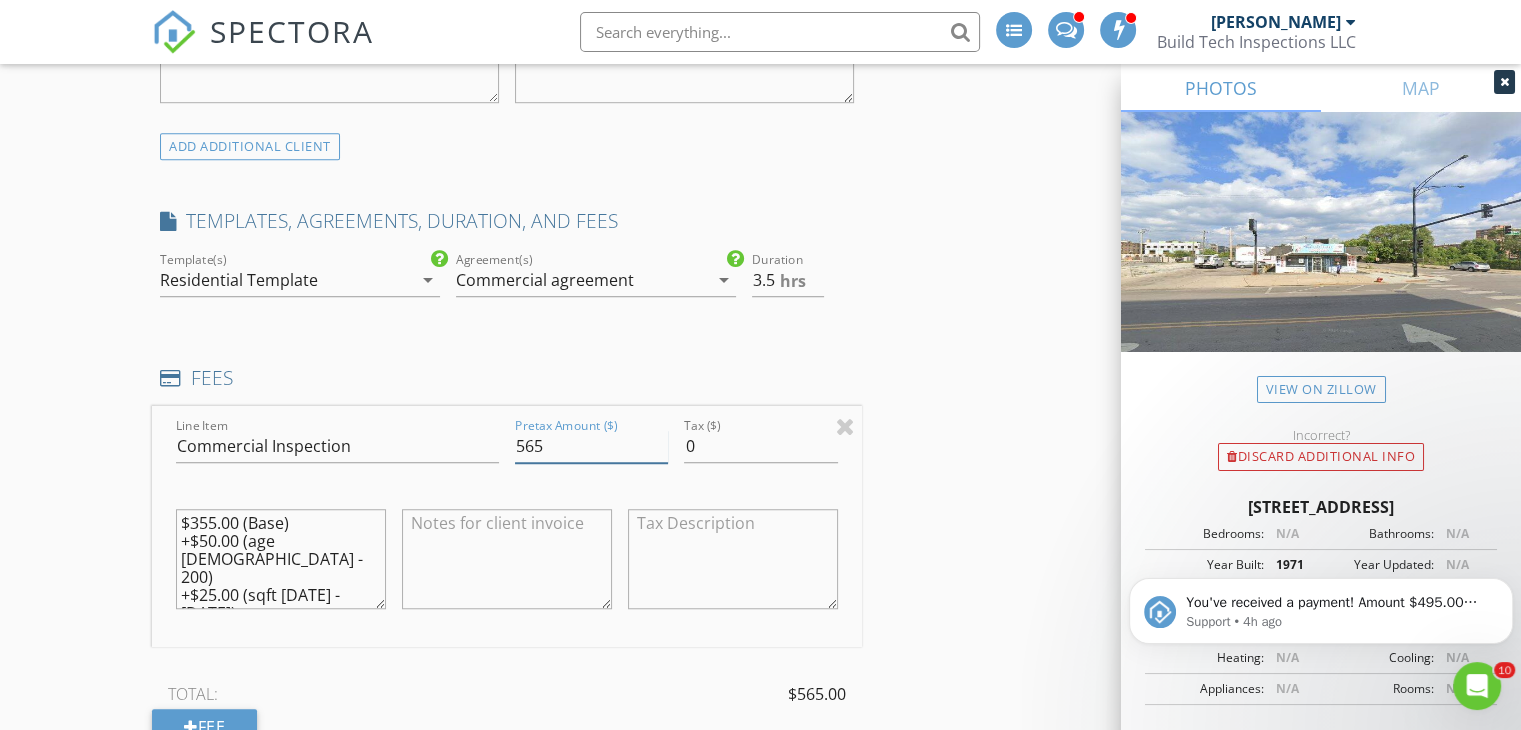 type on "565" 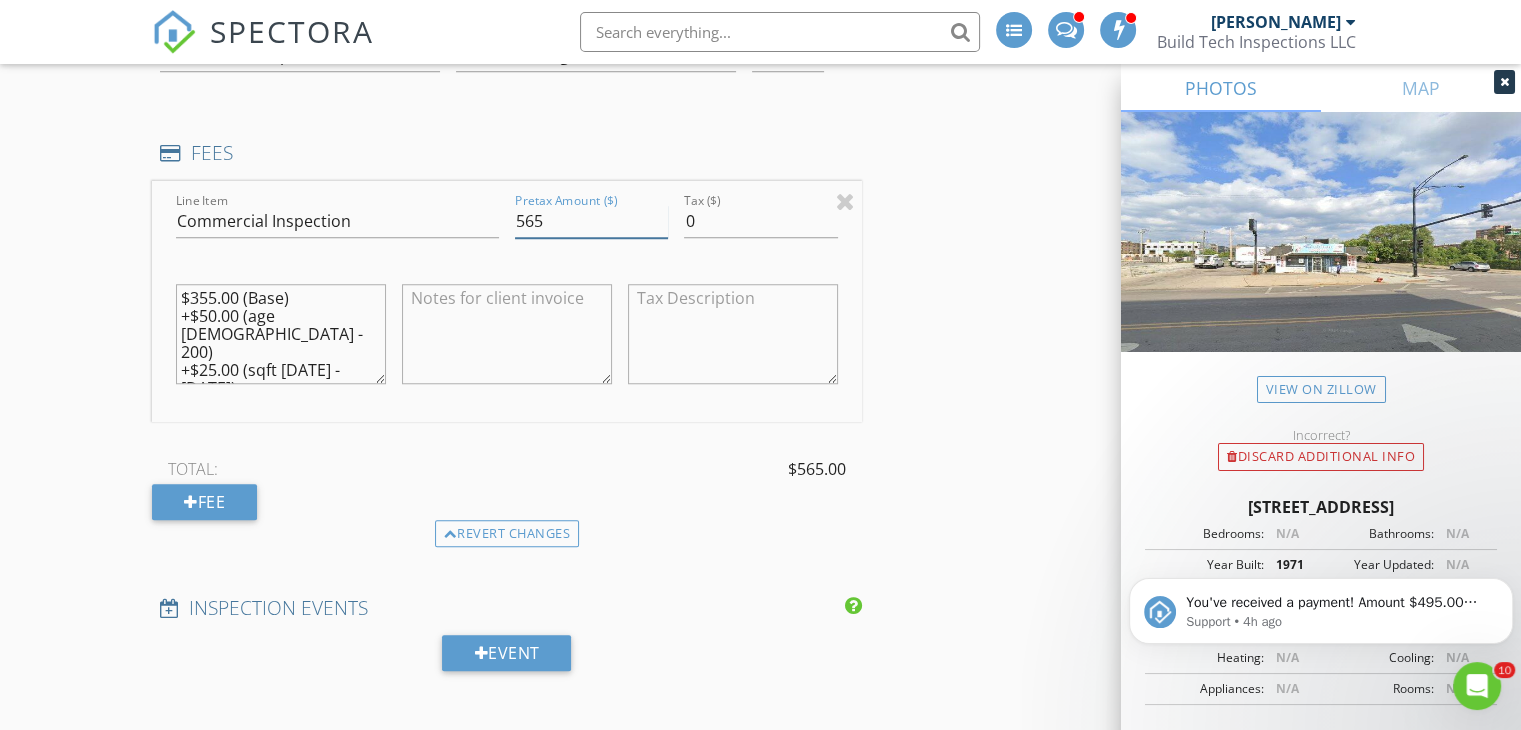 scroll, scrollTop: 1639, scrollLeft: 0, axis: vertical 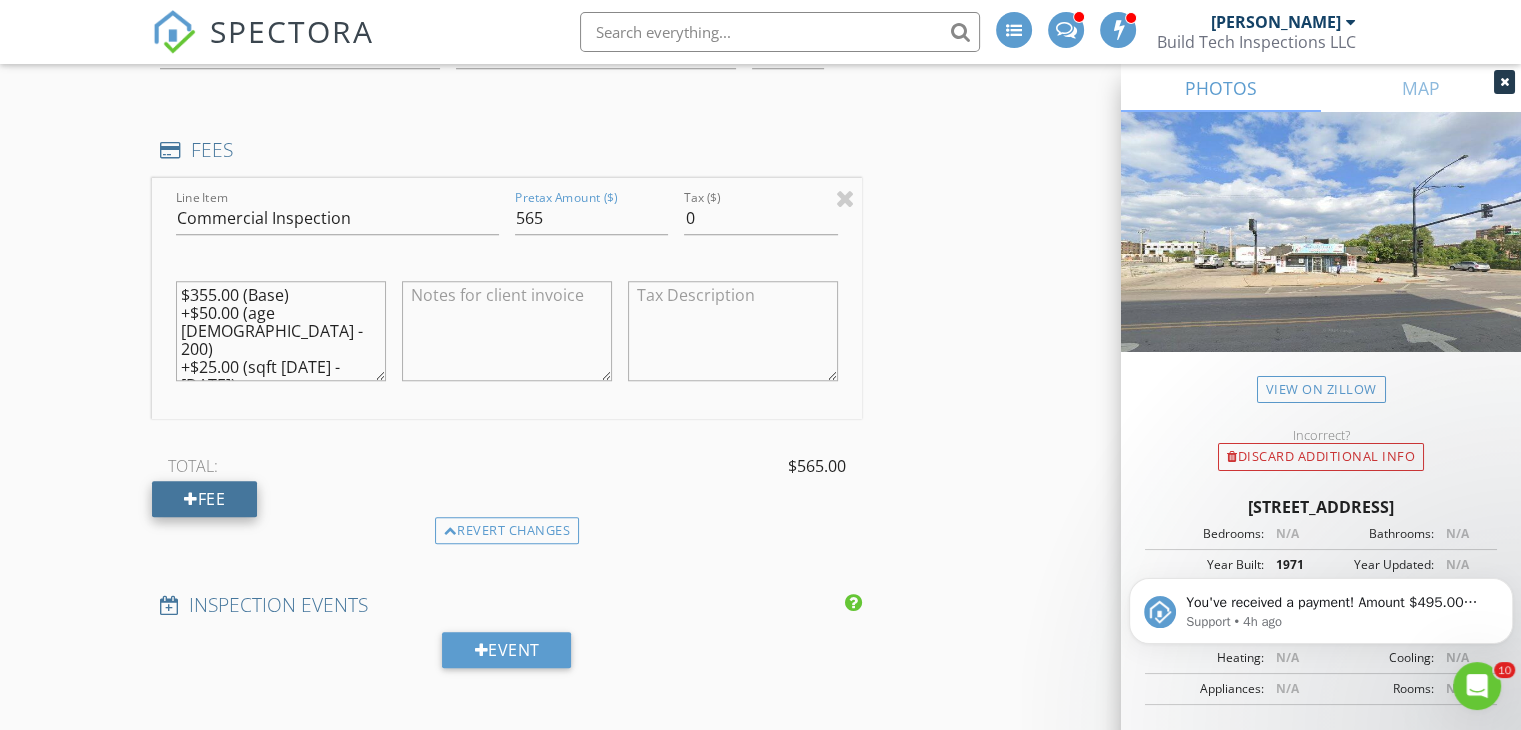 click on "Fee" at bounding box center [204, 499] 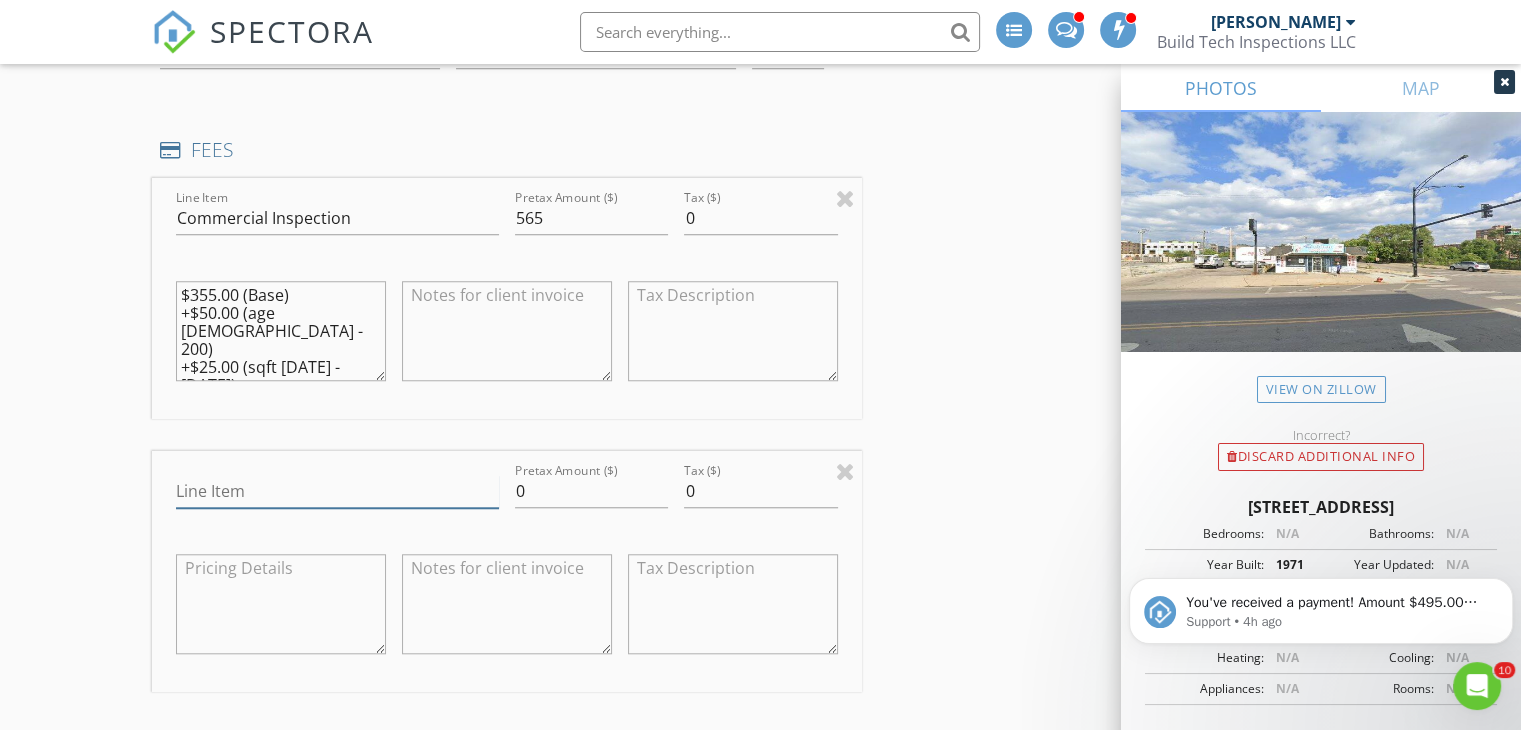click on "Line Item" at bounding box center (337, 491) 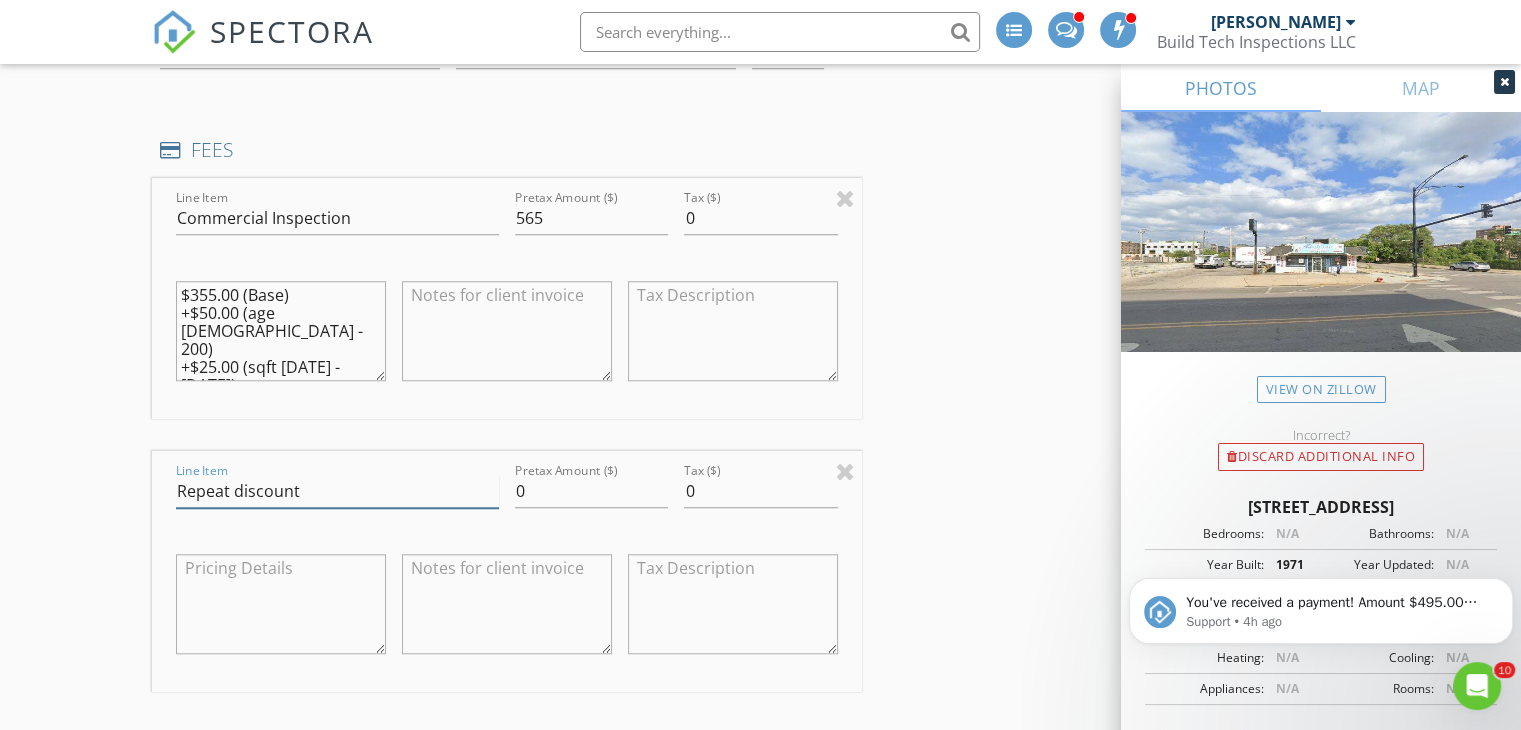 type on "Repeat discount" 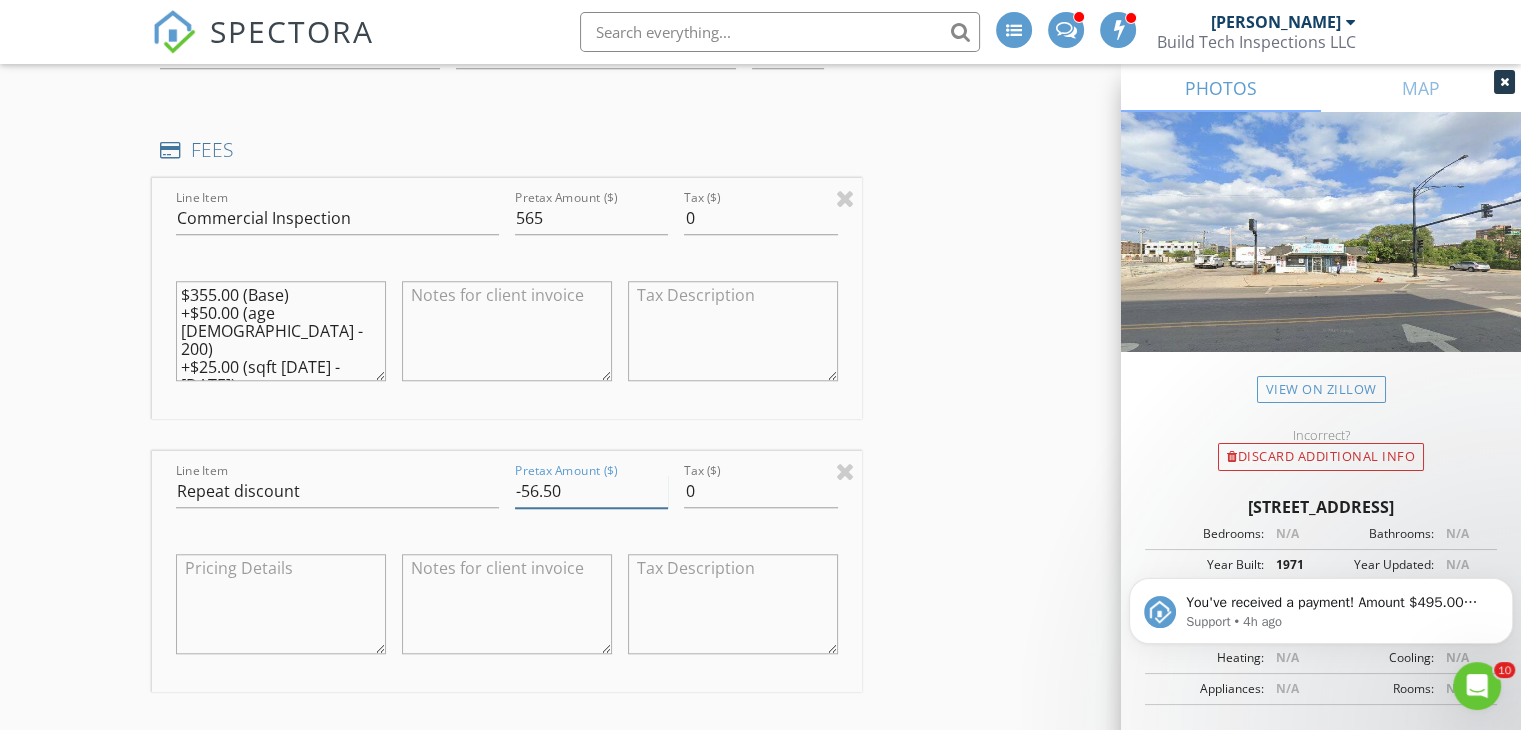 type on "-56.50" 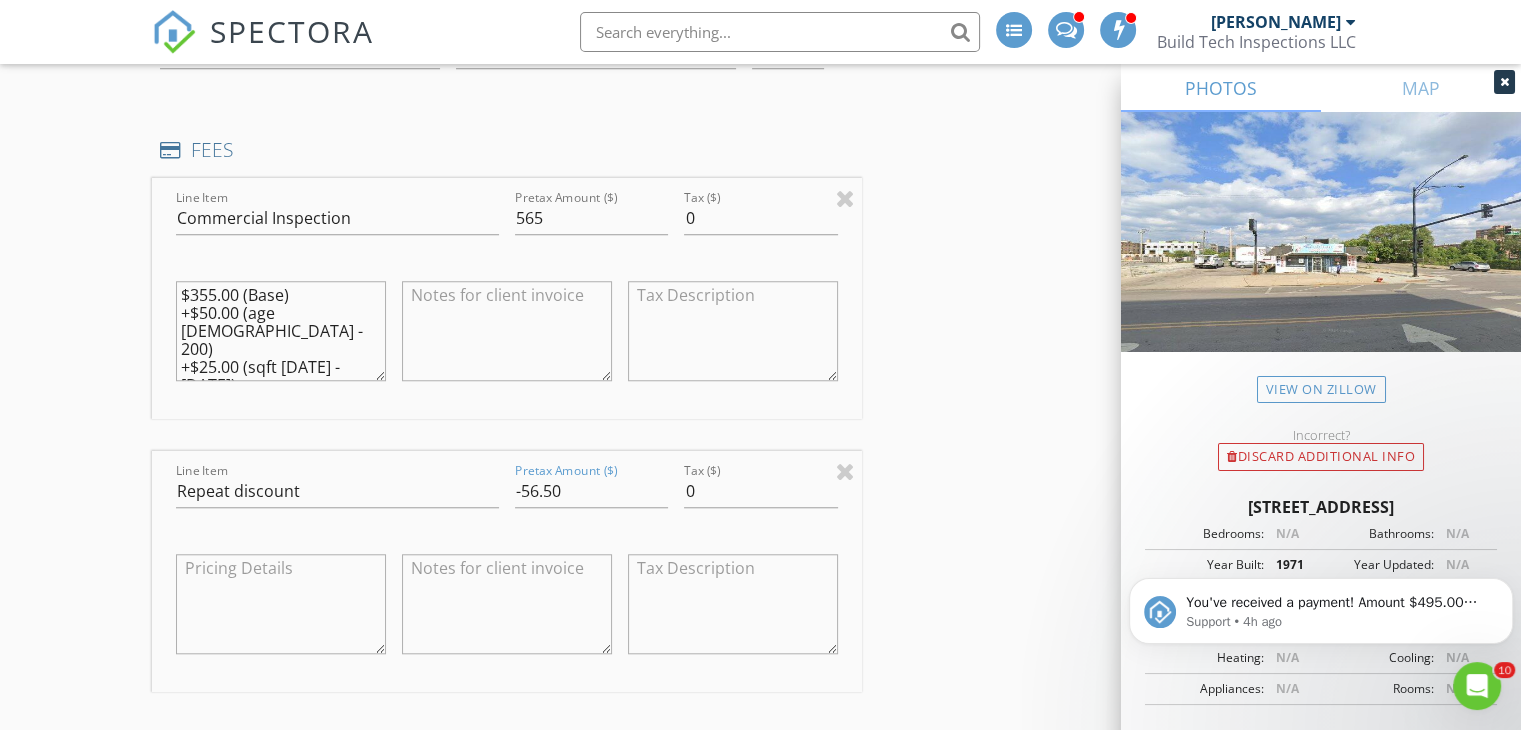 click on "INSPECTOR(S)
check_box   Erik Wegscheid   PRIMARY   Erik Wegscheid arrow_drop_down   check_box_outline_blank Erik Wegscheid specifically requested
Date/Time
07/14/2025 3:00 PM
Location
Address Search       Address 4457 S Cottage Grove Ave   Unit   City Chicago   State IL   Zip 60653   County Cook     Square Feet 1200   Year Built 1971   Foundation arrow_drop_down     Erik Wegscheid     36.5 miles     (an hour)
client
check_box Enable Client CC email for this inspection   Client Search     check_box_outline_blank Client is a Company/Organization     First Name Dajuana   Last Name Young   Email drjs17@att.net   CC Email   Phone 773-368-7717         Tags         Notes   Private Notes
ADD ADDITIONAL client
SERVICES
check_box   Residential Inspection   check_box_outline_blank" at bounding box center (760, 761) 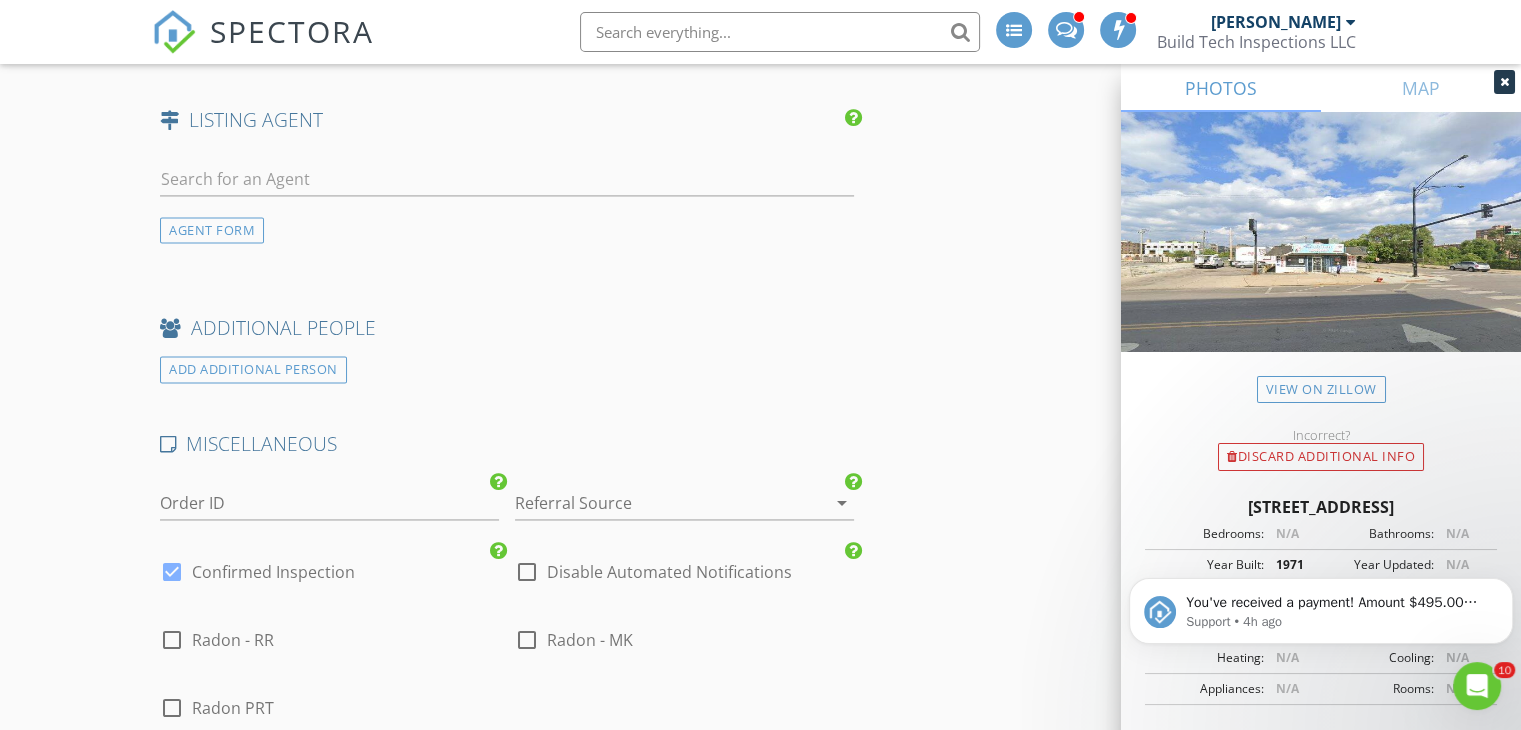 scroll, scrollTop: 3183, scrollLeft: 0, axis: vertical 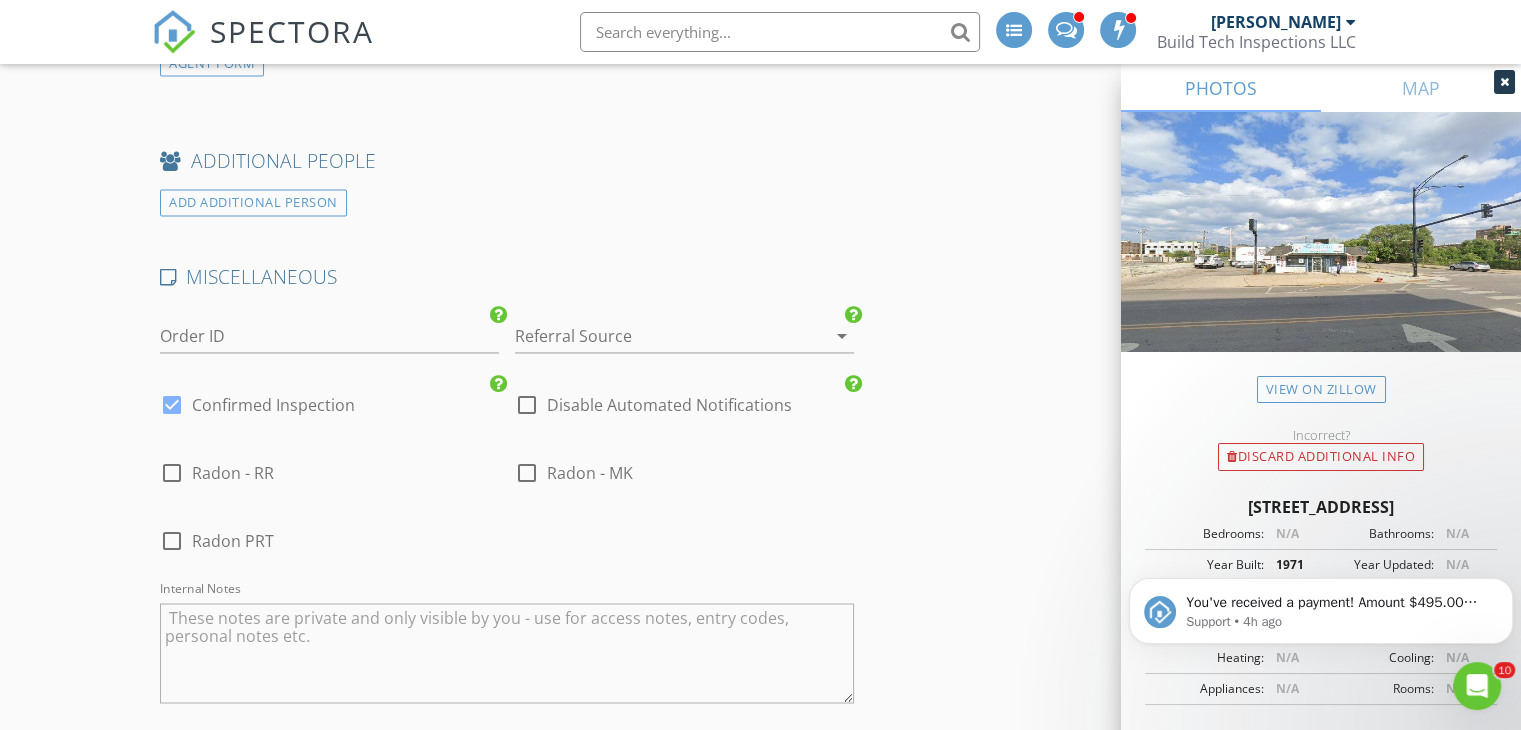 click at bounding box center [656, 336] 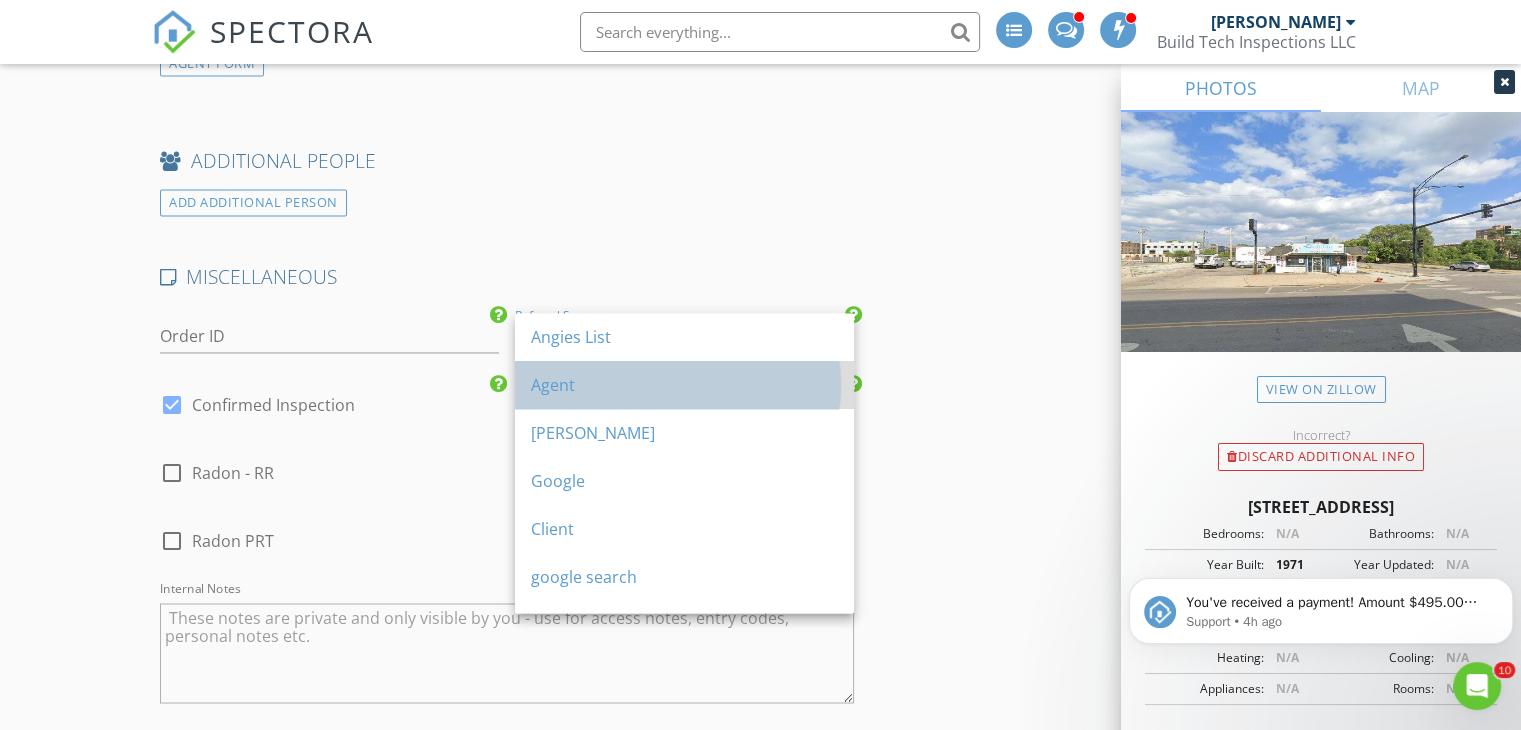 click on "Agent" at bounding box center (684, 385) 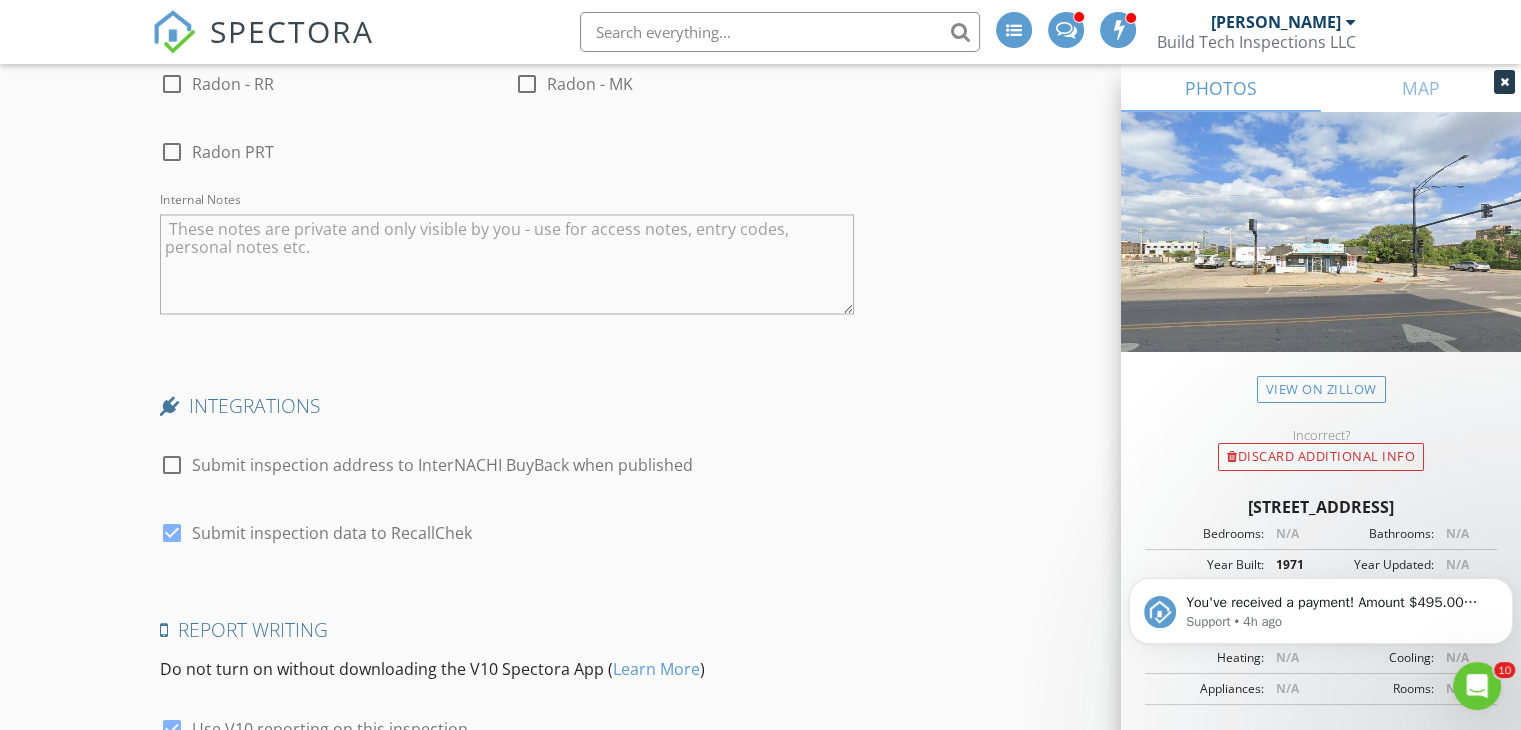 scroll, scrollTop: 3574, scrollLeft: 0, axis: vertical 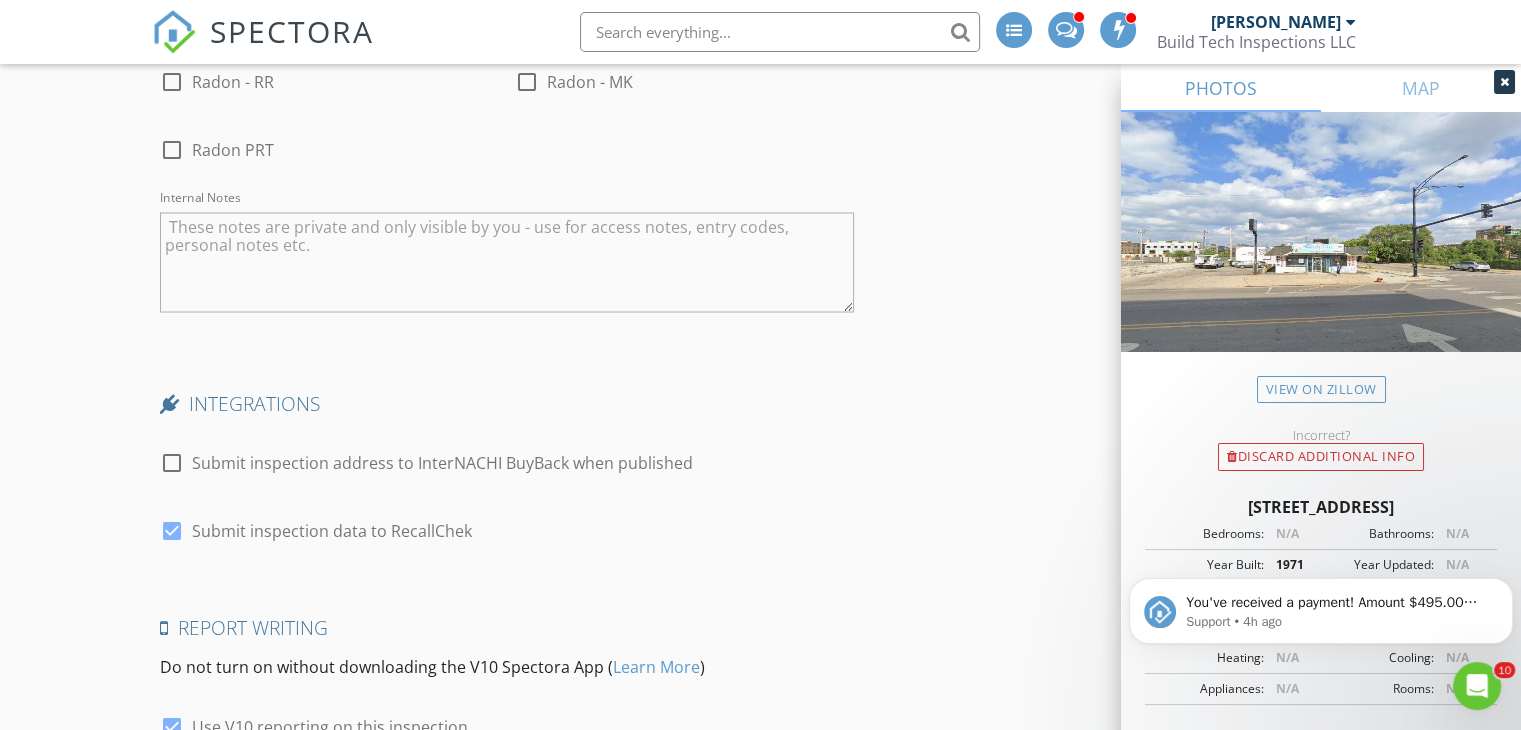 click on "Submit inspection data to RecallChek" at bounding box center [332, 530] 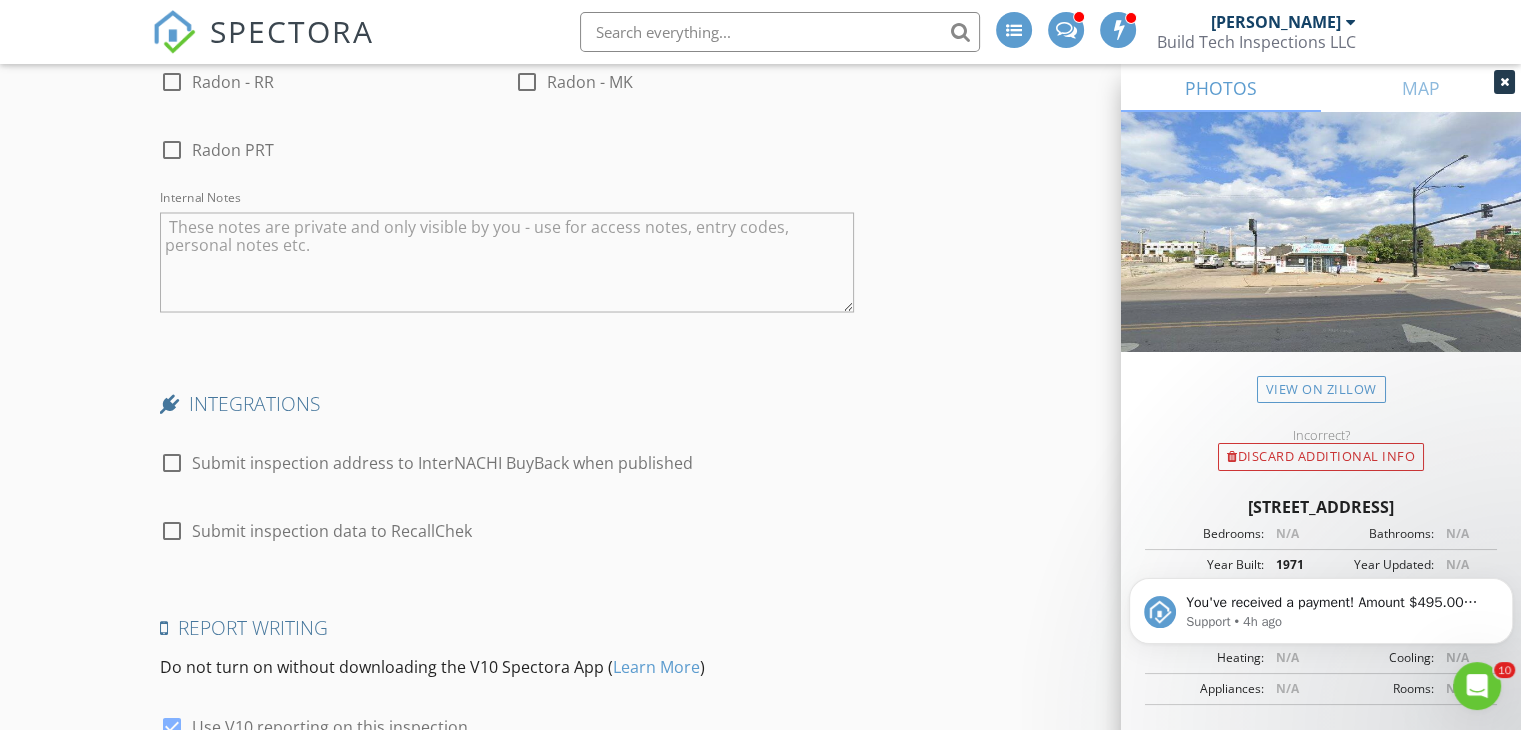 scroll, scrollTop: 3879, scrollLeft: 0, axis: vertical 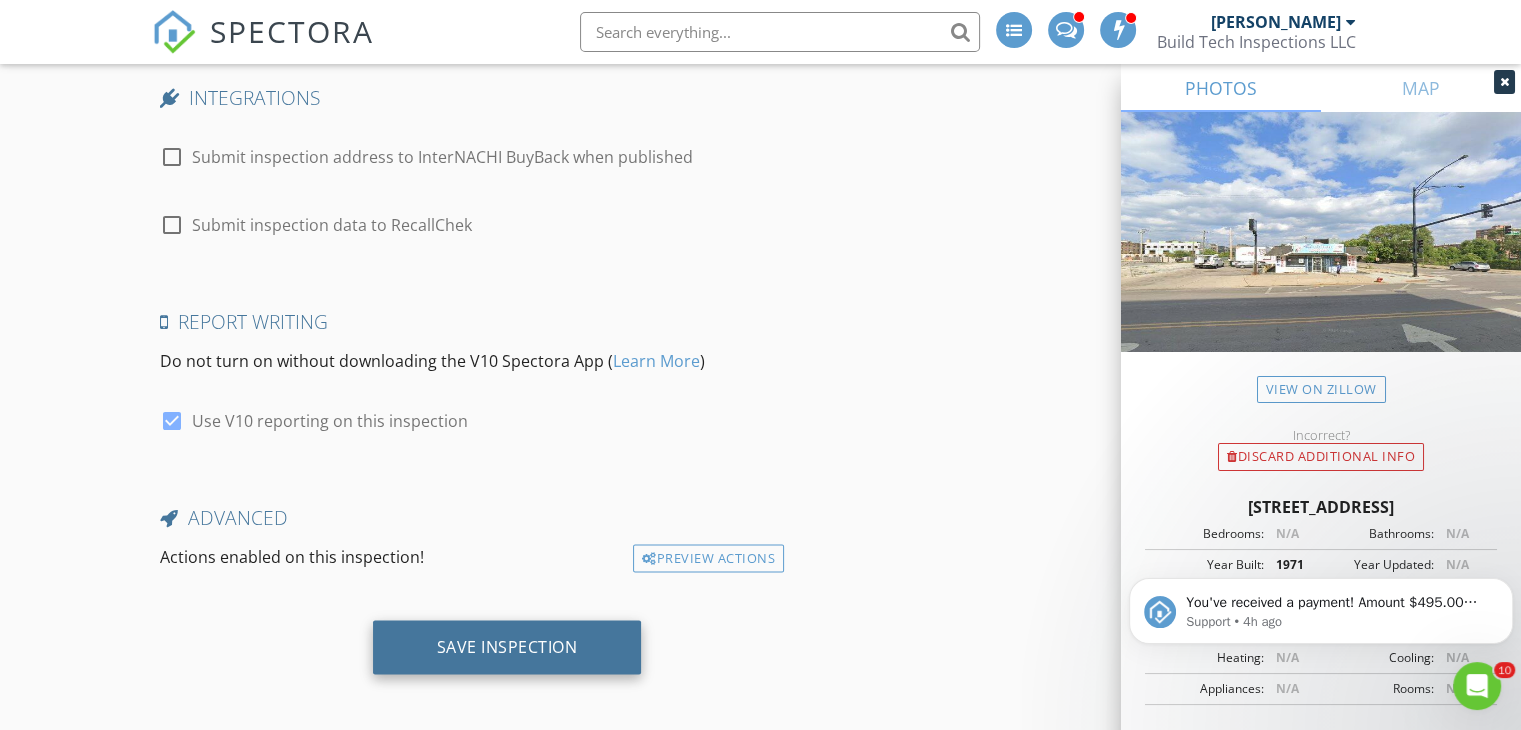 click on "Save Inspection" at bounding box center [507, 648] 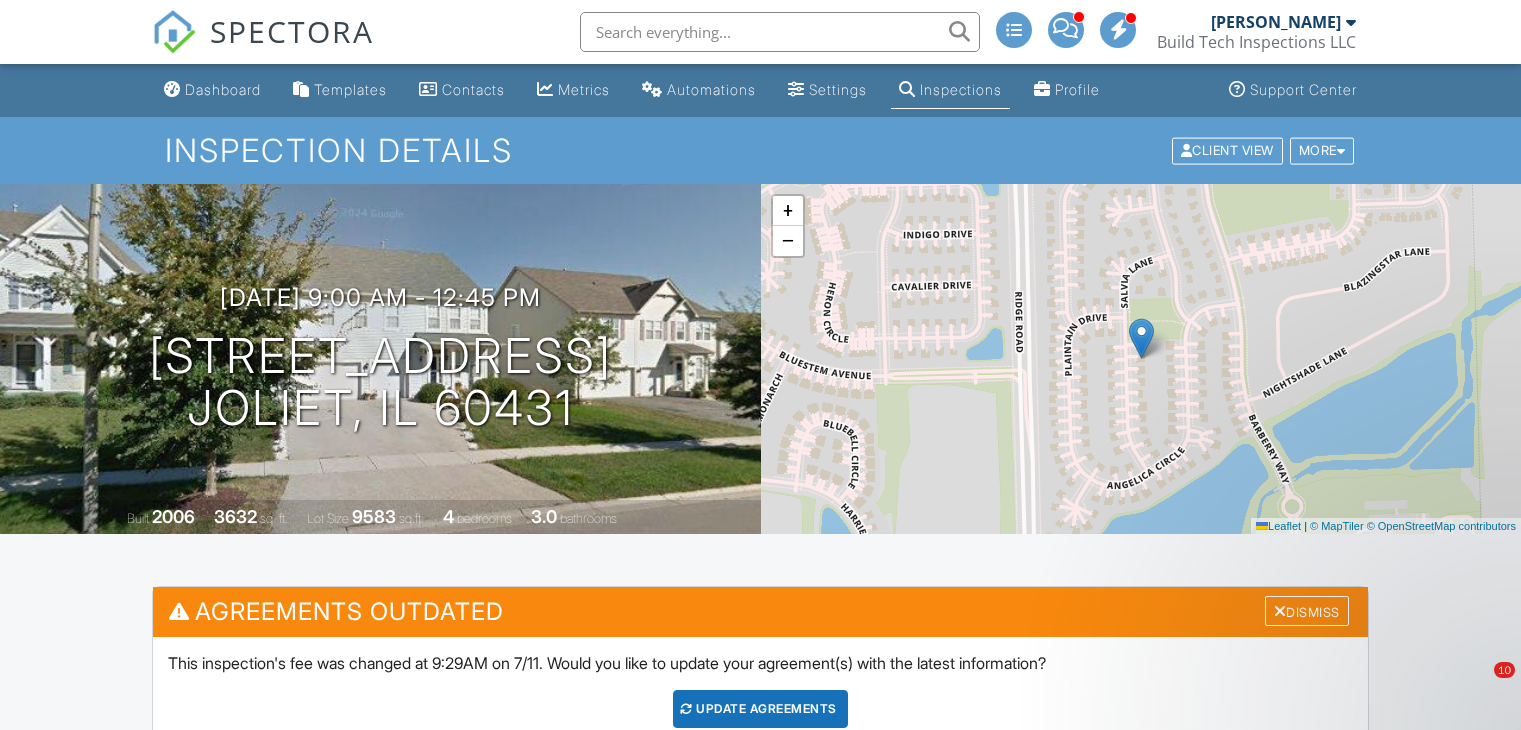 scroll, scrollTop: 2833, scrollLeft: 0, axis: vertical 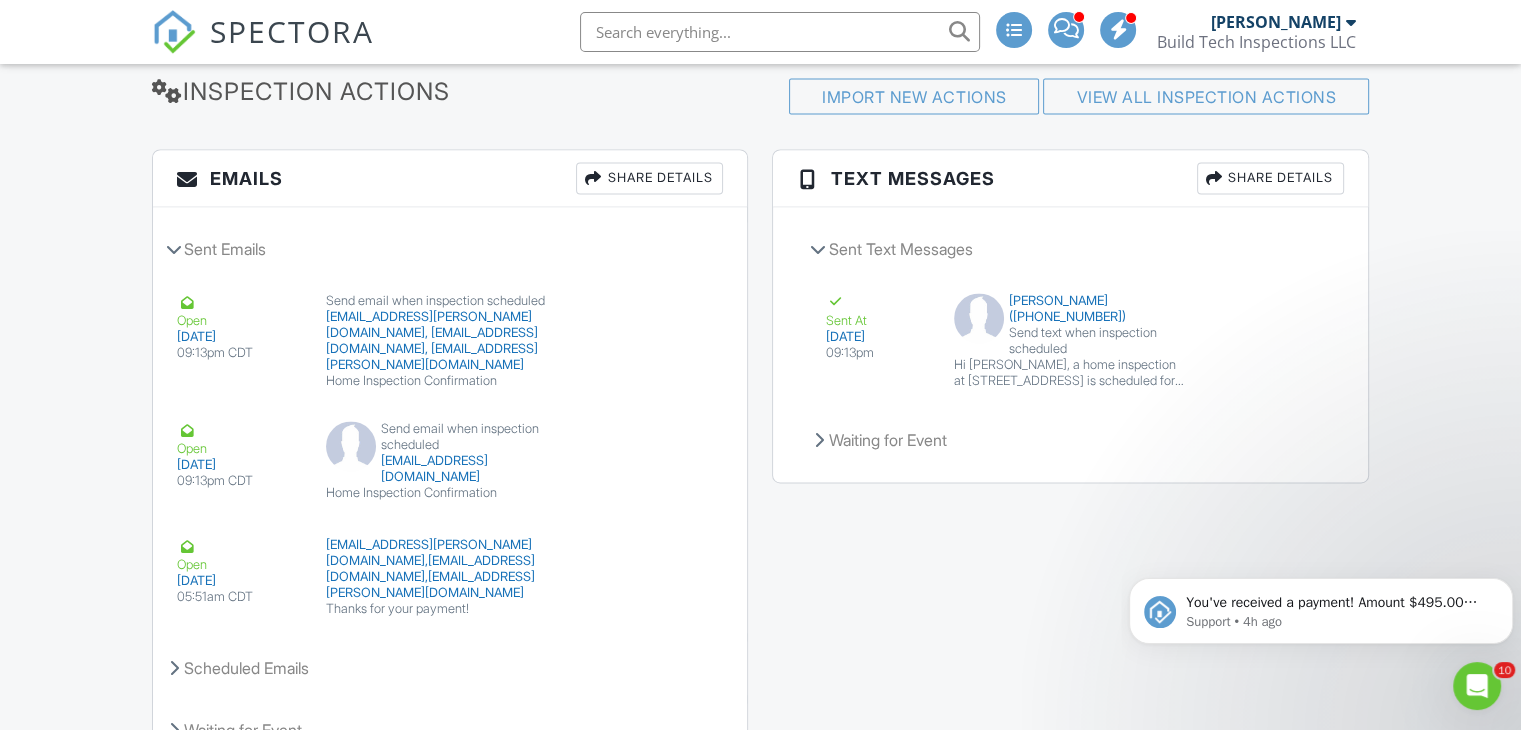 click at bounding box center [780, 32] 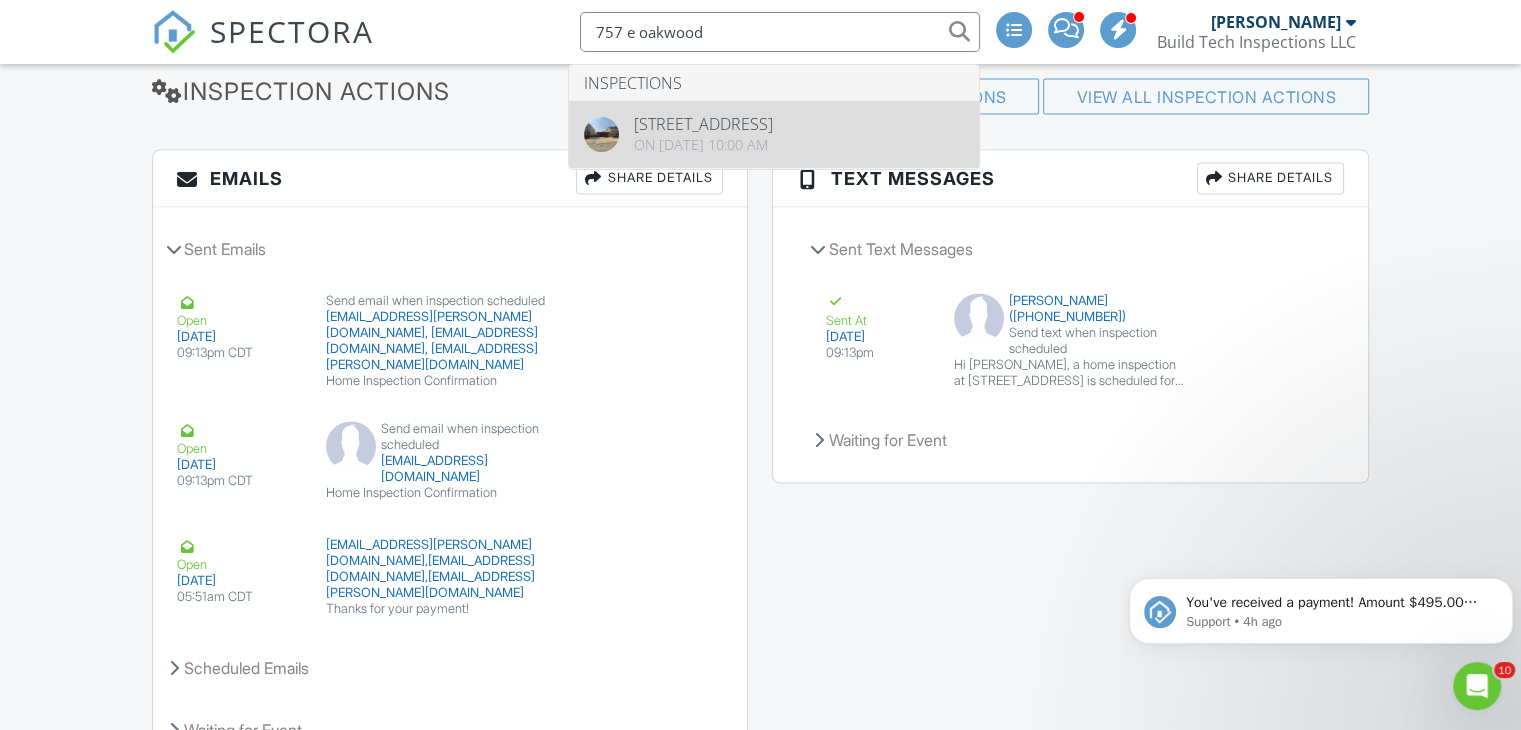 type on "757 e oakwood" 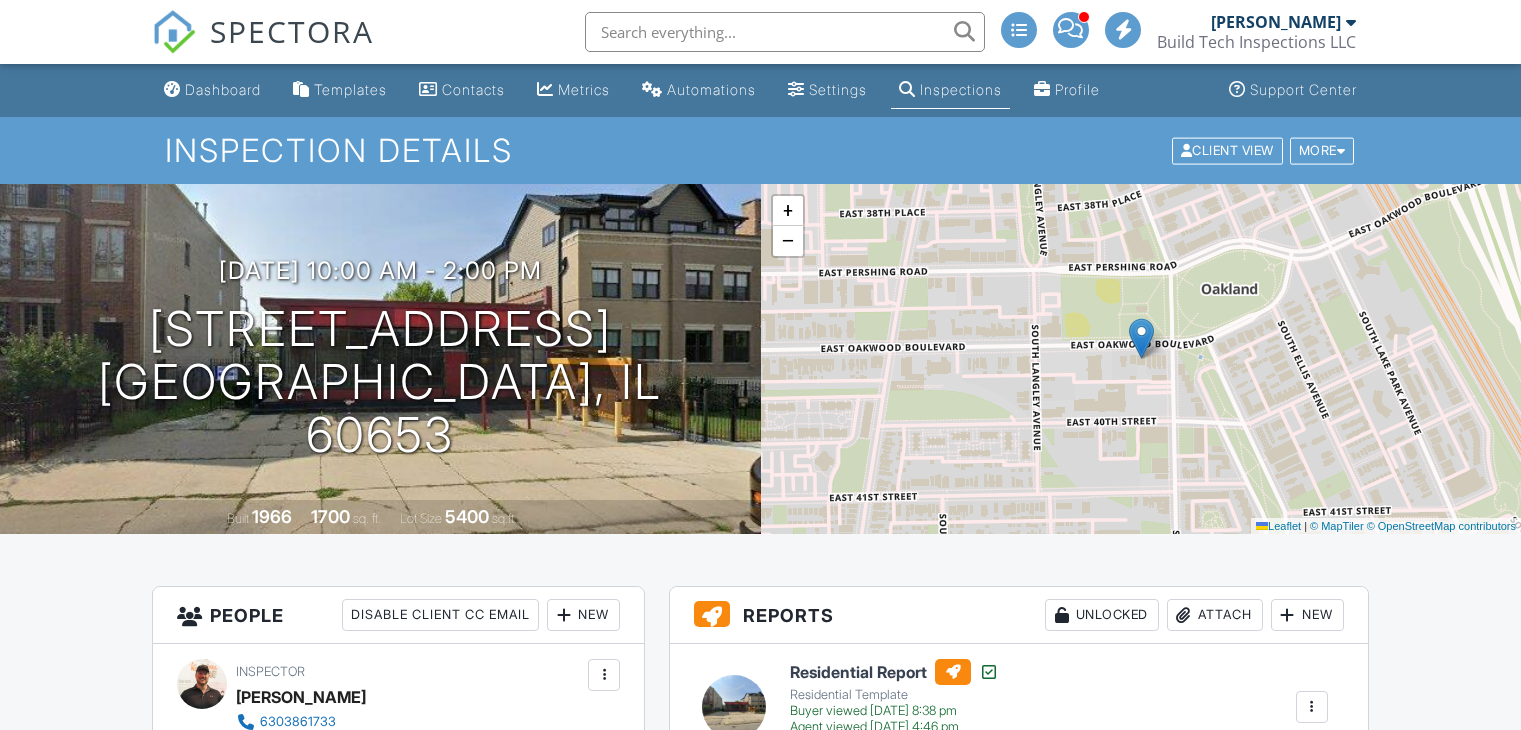 scroll, scrollTop: 527, scrollLeft: 0, axis: vertical 